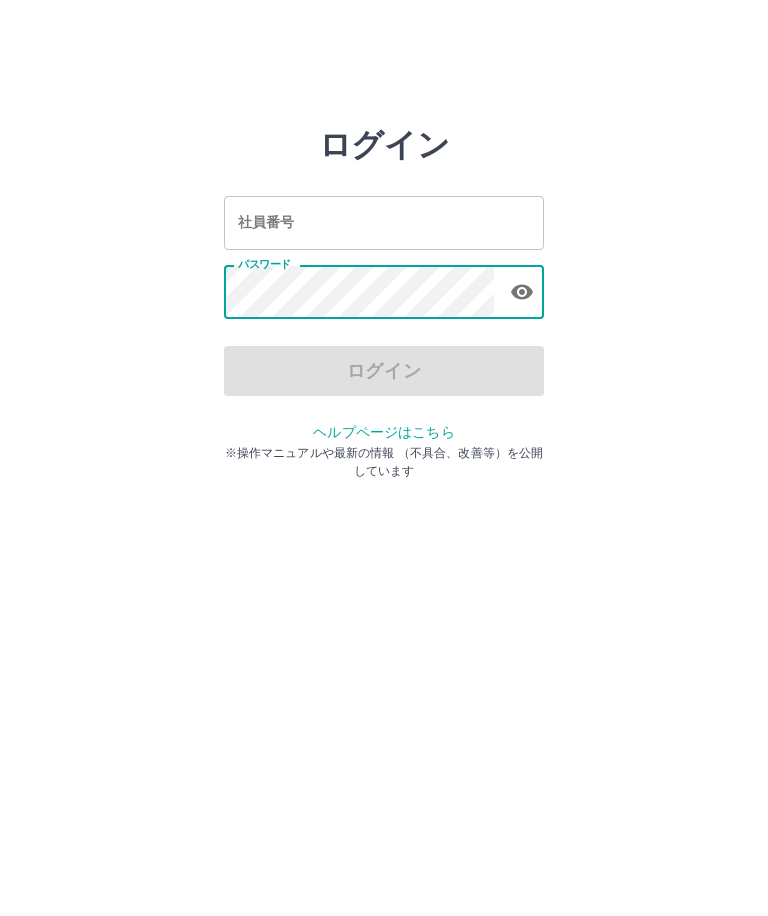 scroll, scrollTop: 0, scrollLeft: 0, axis: both 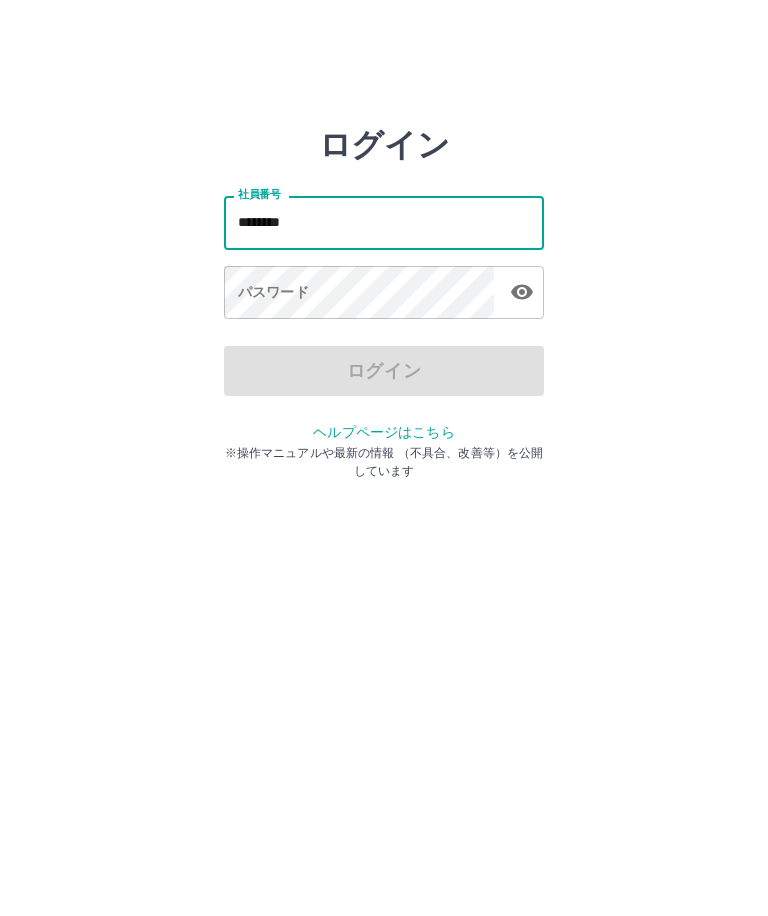 type on "********" 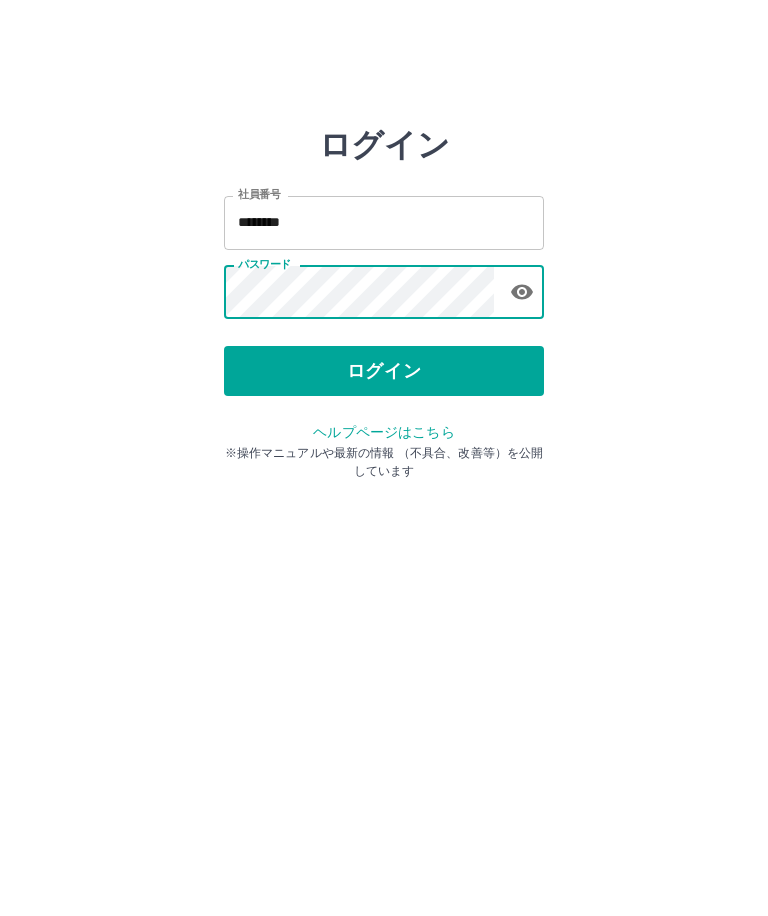 click on "ログイン" at bounding box center (384, 371) 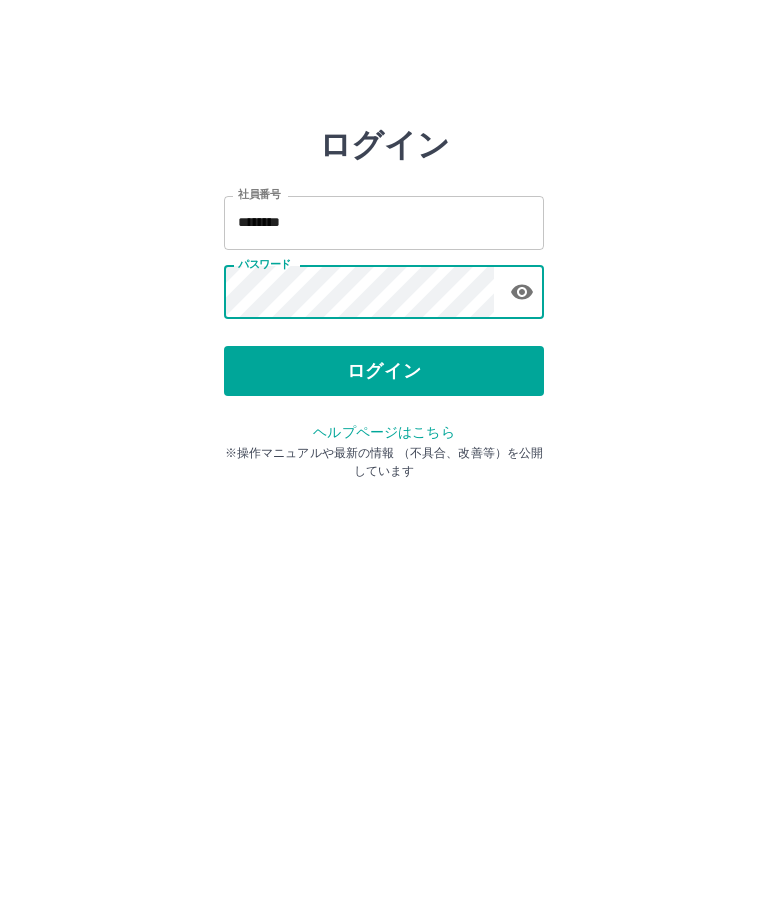 click on "ログイン" at bounding box center [384, 371] 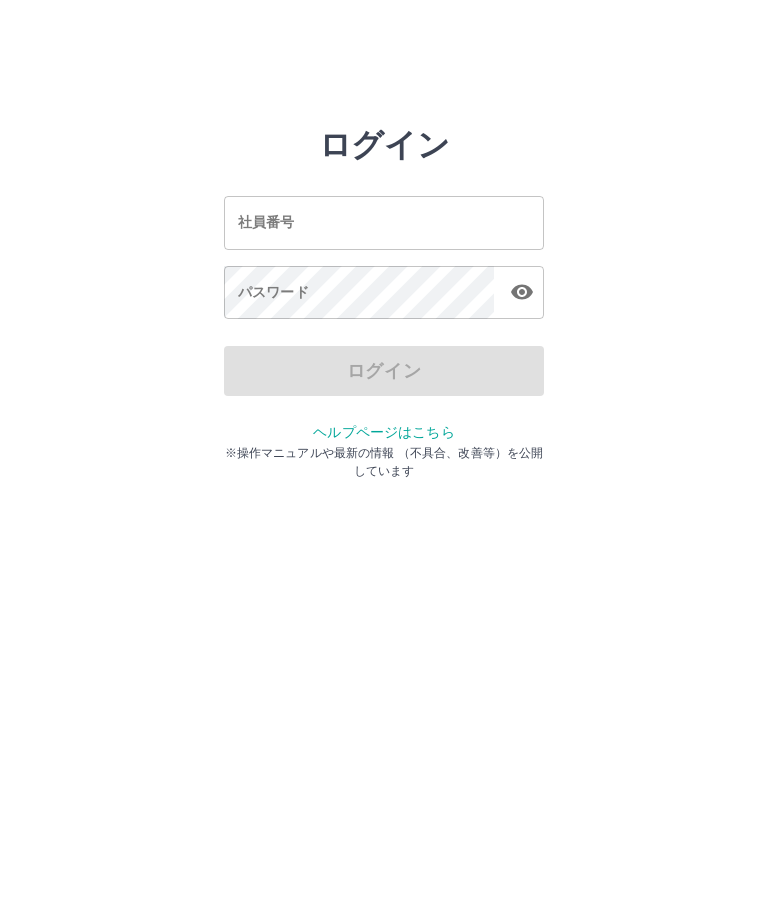 scroll, scrollTop: 0, scrollLeft: 0, axis: both 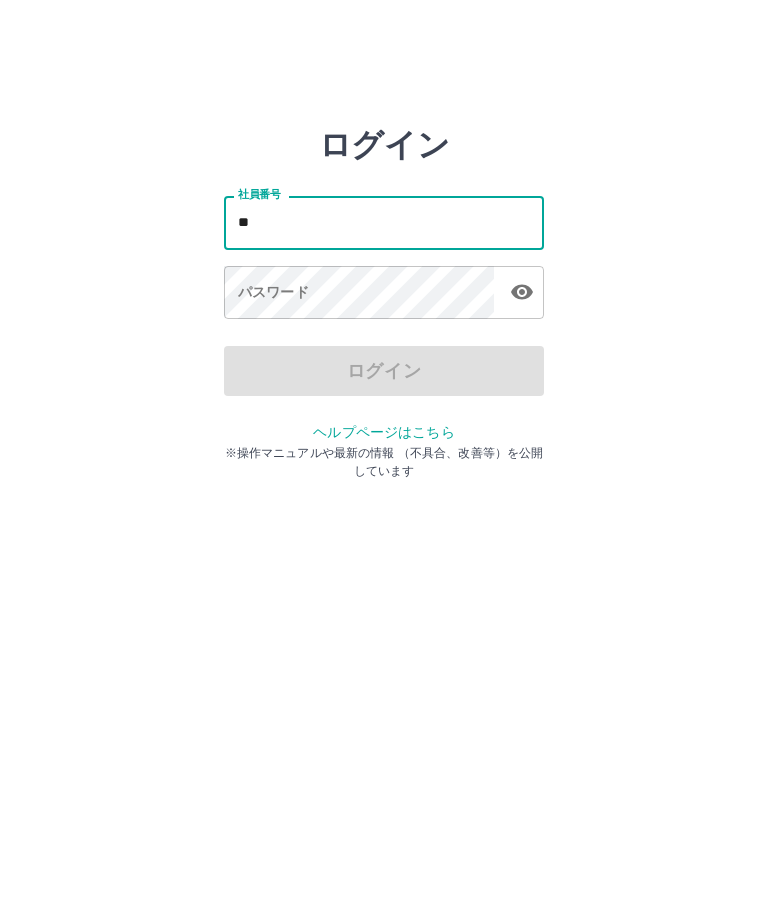 type on "*" 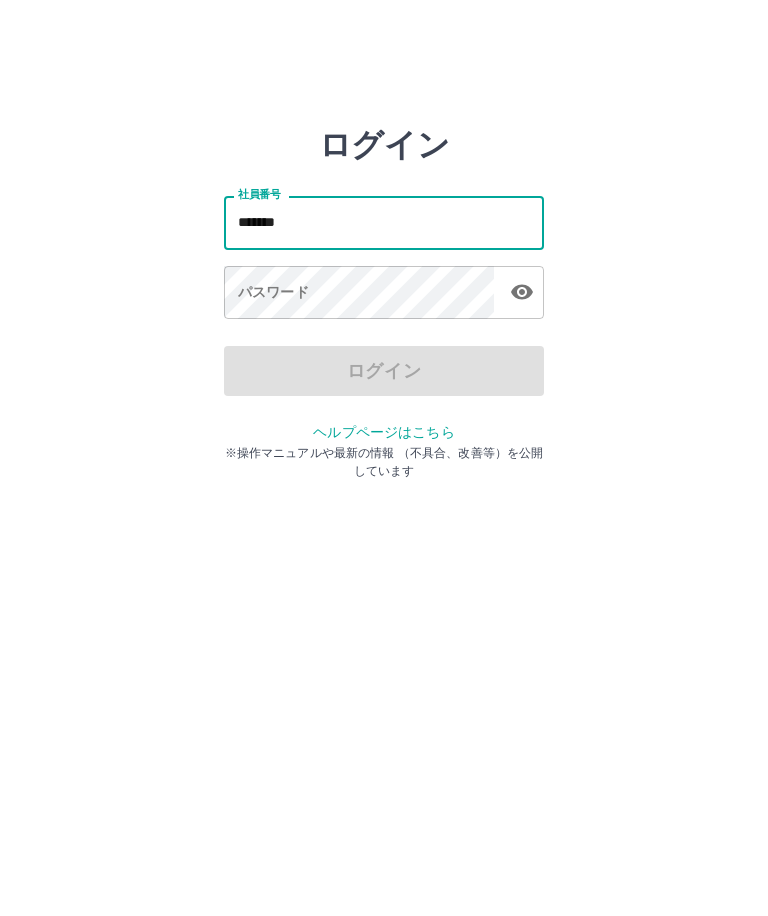 type on "*******" 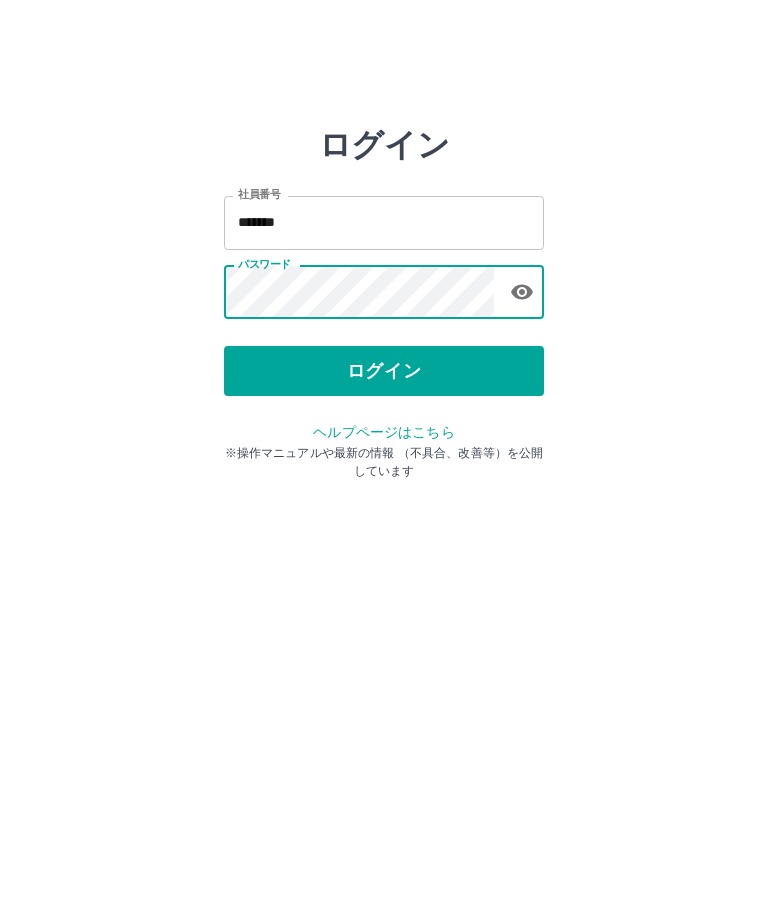 click on "ログイン" at bounding box center [384, 371] 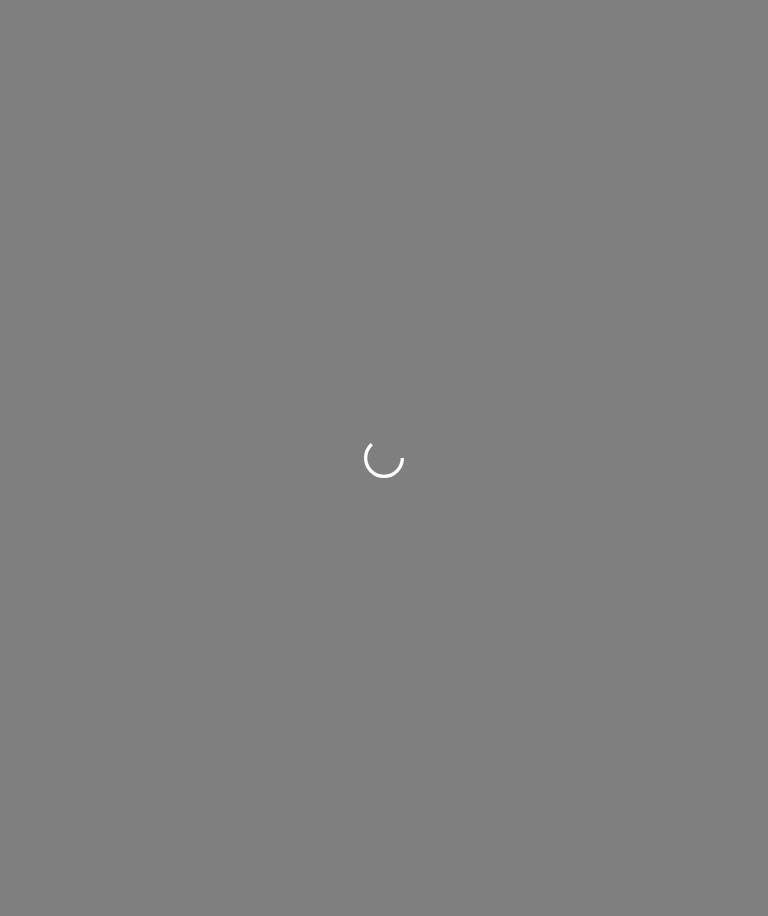 scroll, scrollTop: 0, scrollLeft: 0, axis: both 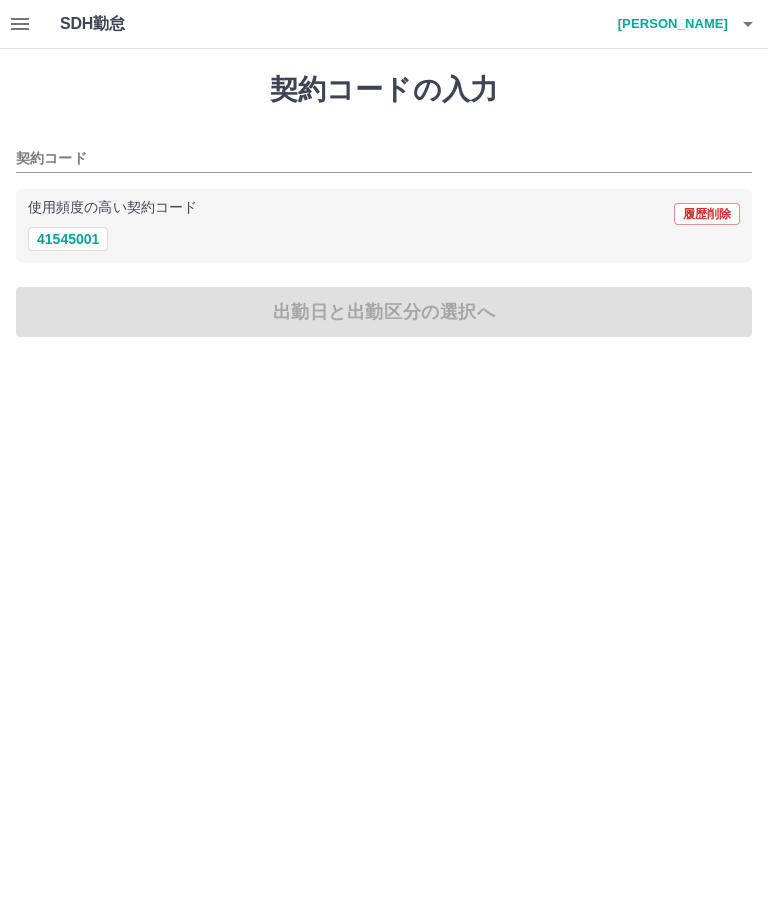click on "41545001" at bounding box center [68, 239] 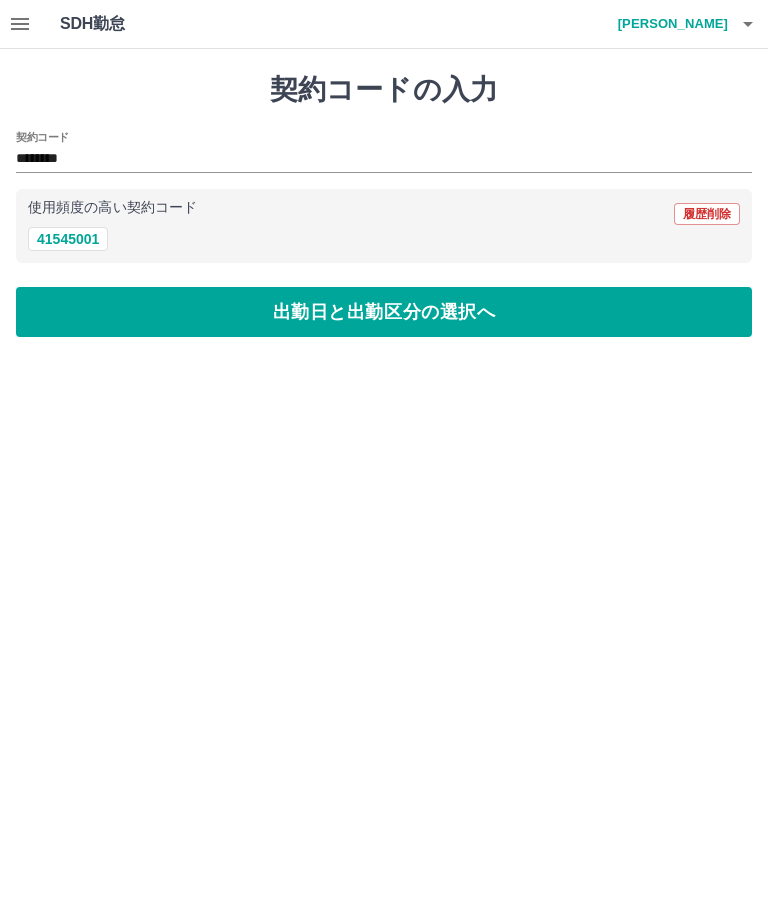 type on "********" 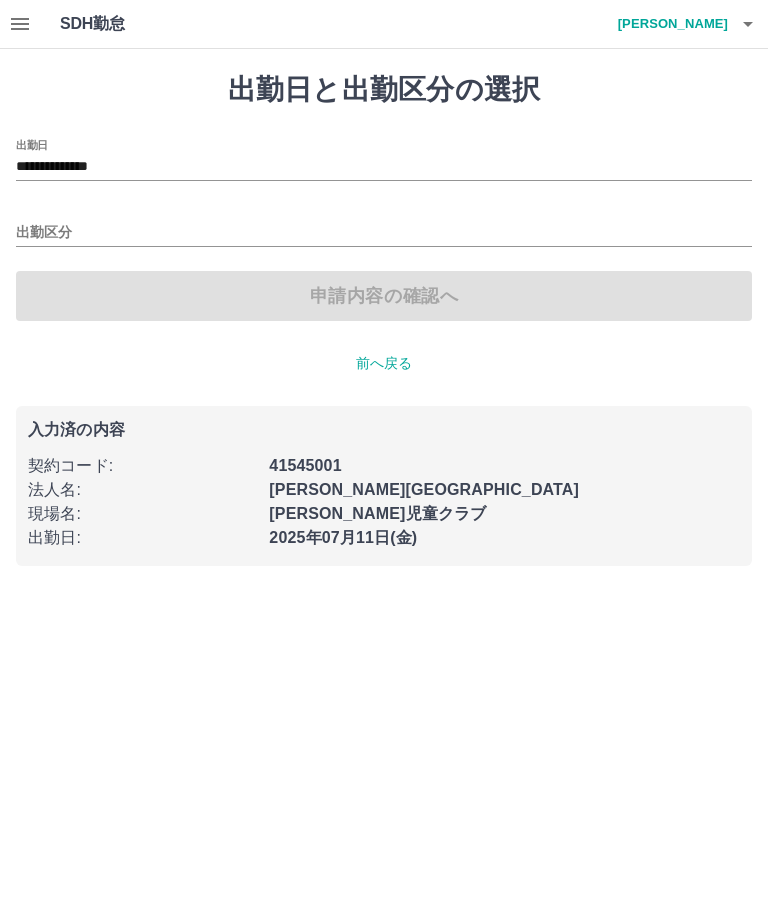 click on "**********" at bounding box center [384, 167] 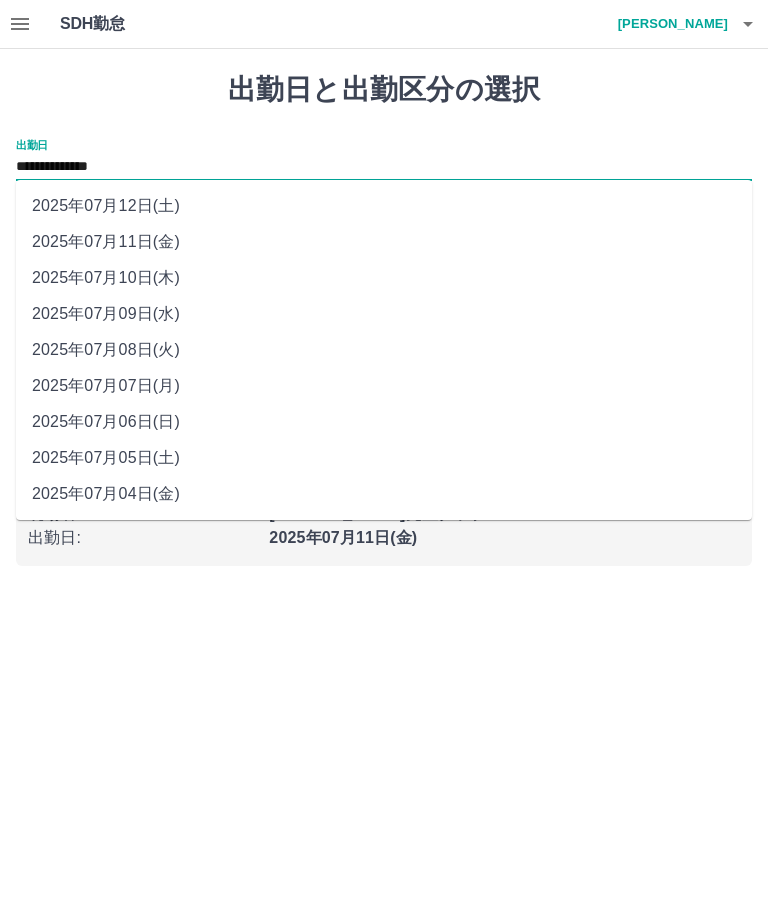 click on "2025年07月09日(水)" at bounding box center (384, 314) 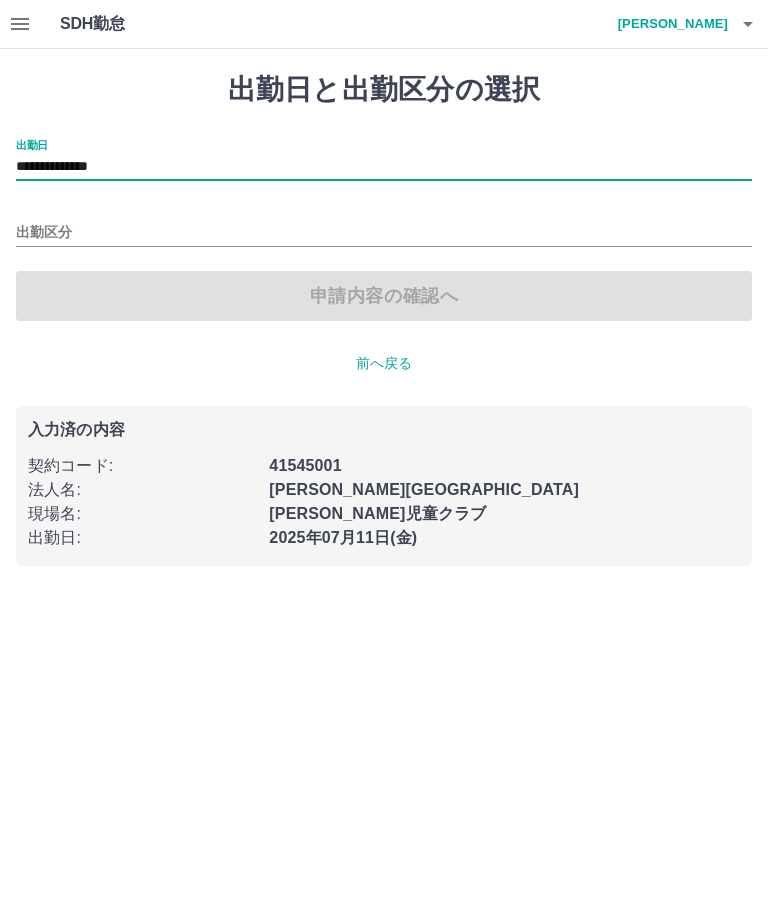 click on "**********" at bounding box center (384, 295) 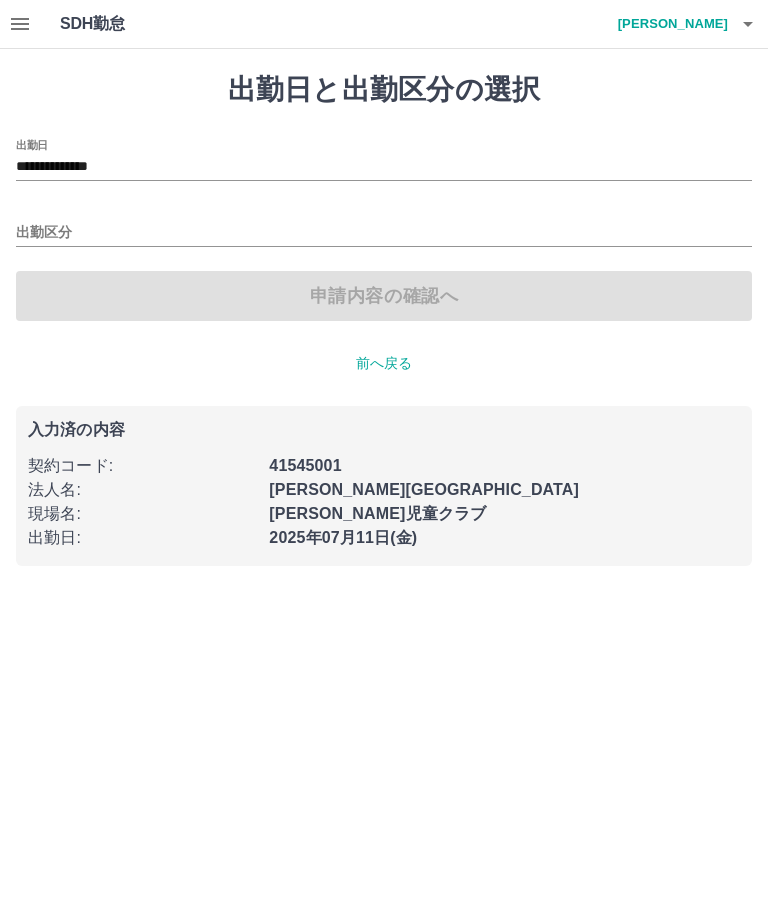 click on "出勤区分" at bounding box center (384, 233) 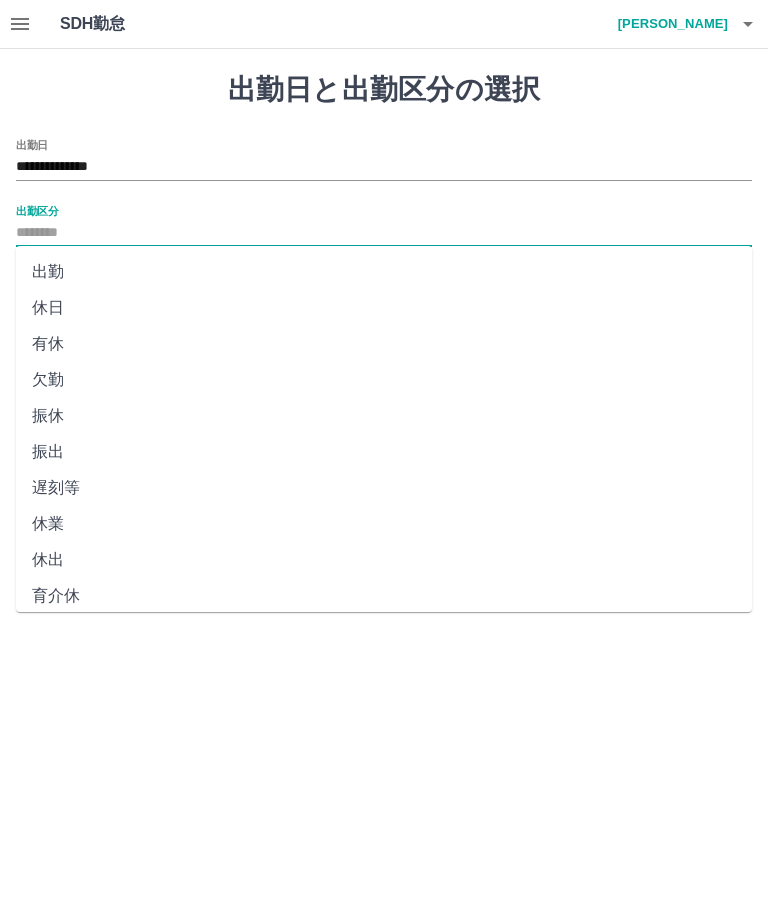 click on "出勤" at bounding box center (384, 272) 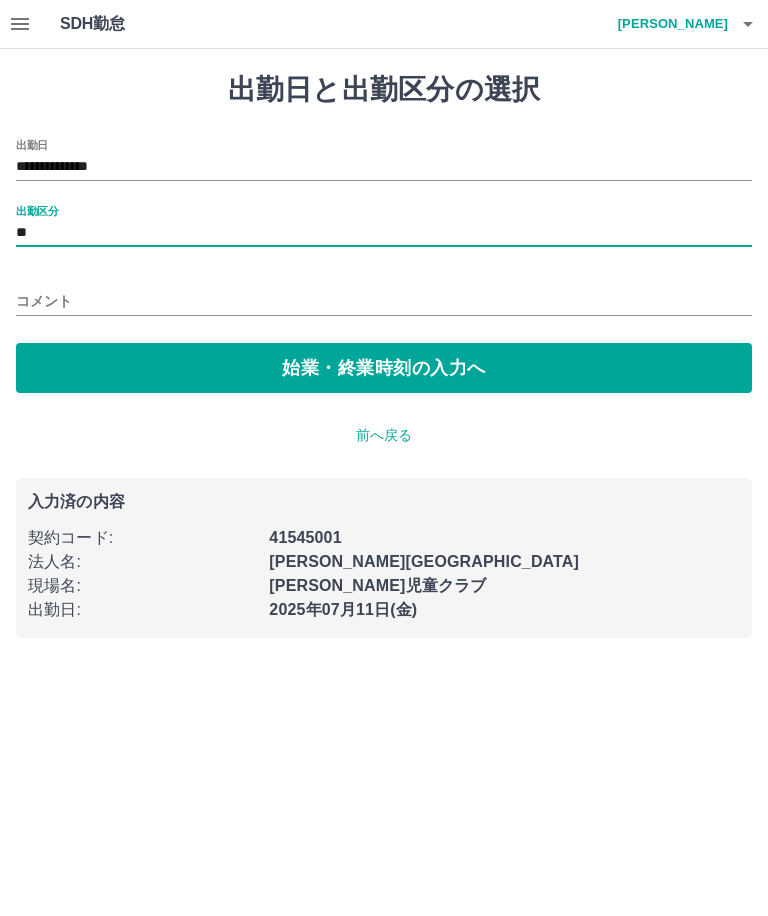 type on "**" 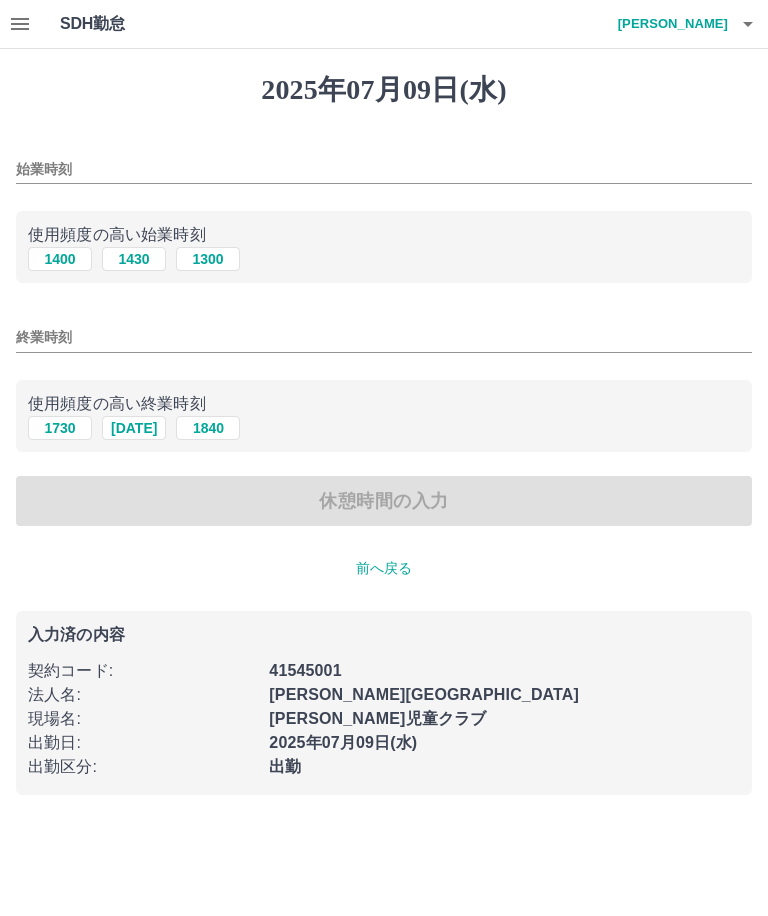 click on "始業時刻" at bounding box center [384, 169] 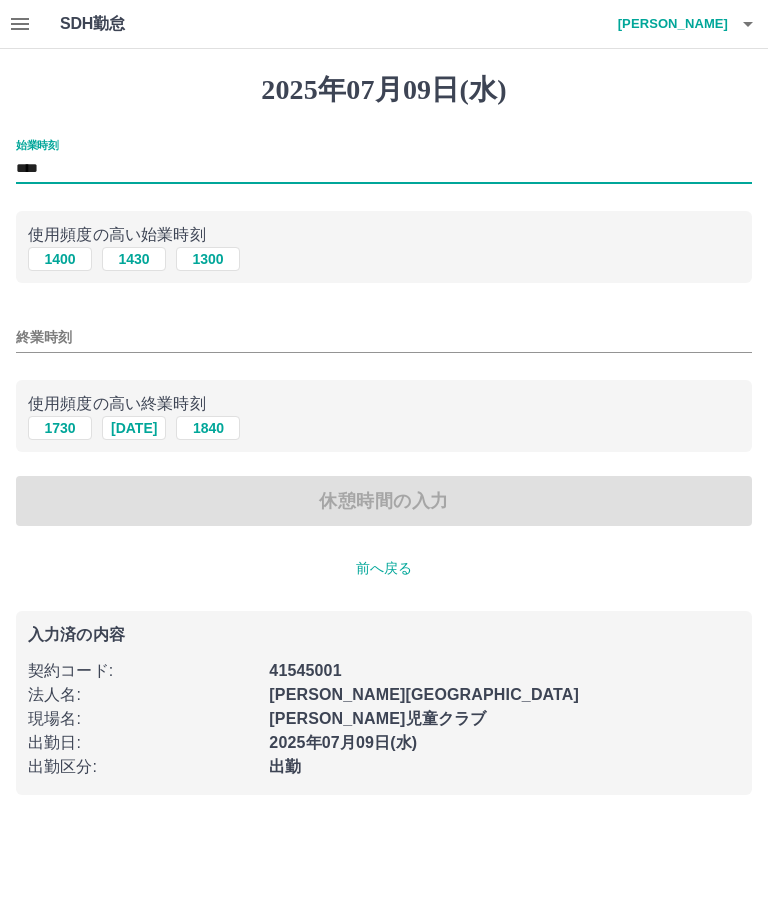 type on "****" 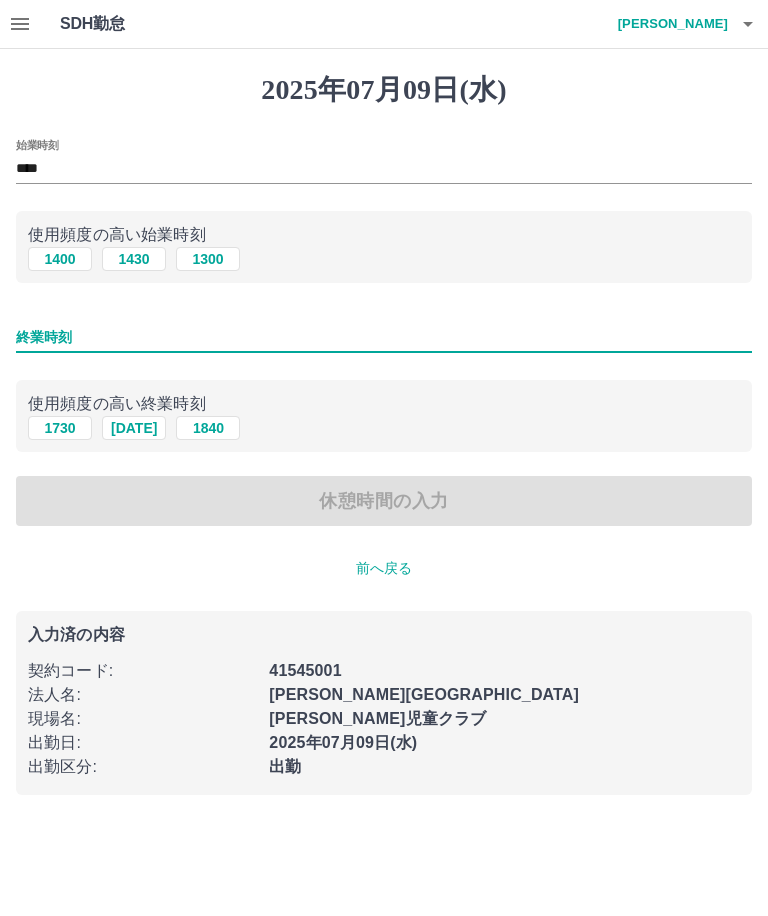 click on "終業時刻" at bounding box center [384, 337] 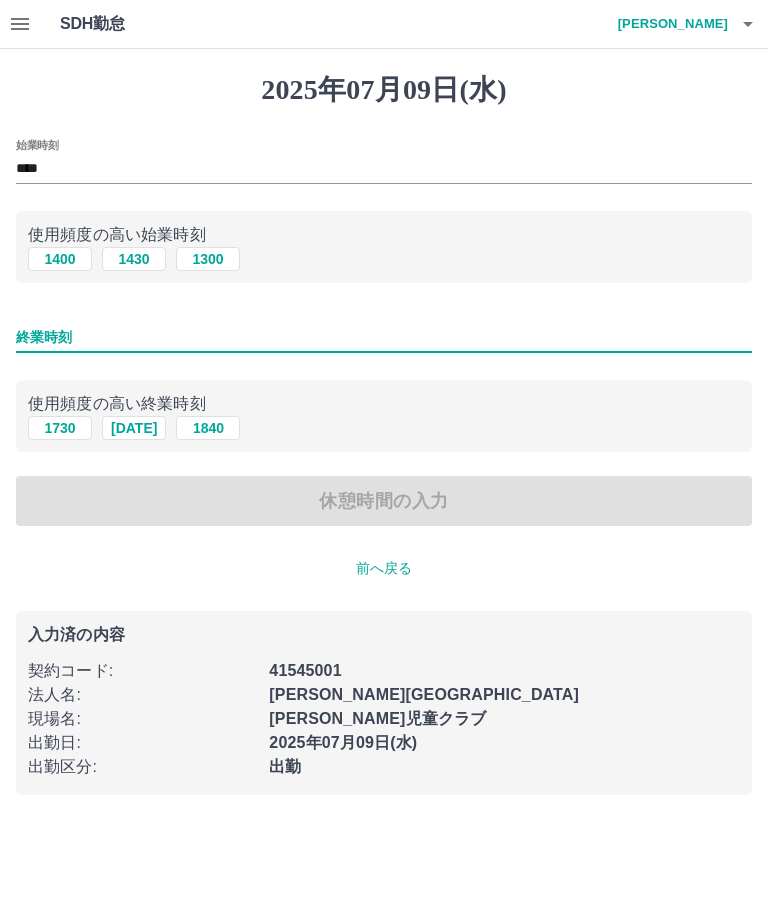 click on "終業時刻" at bounding box center (384, 337) 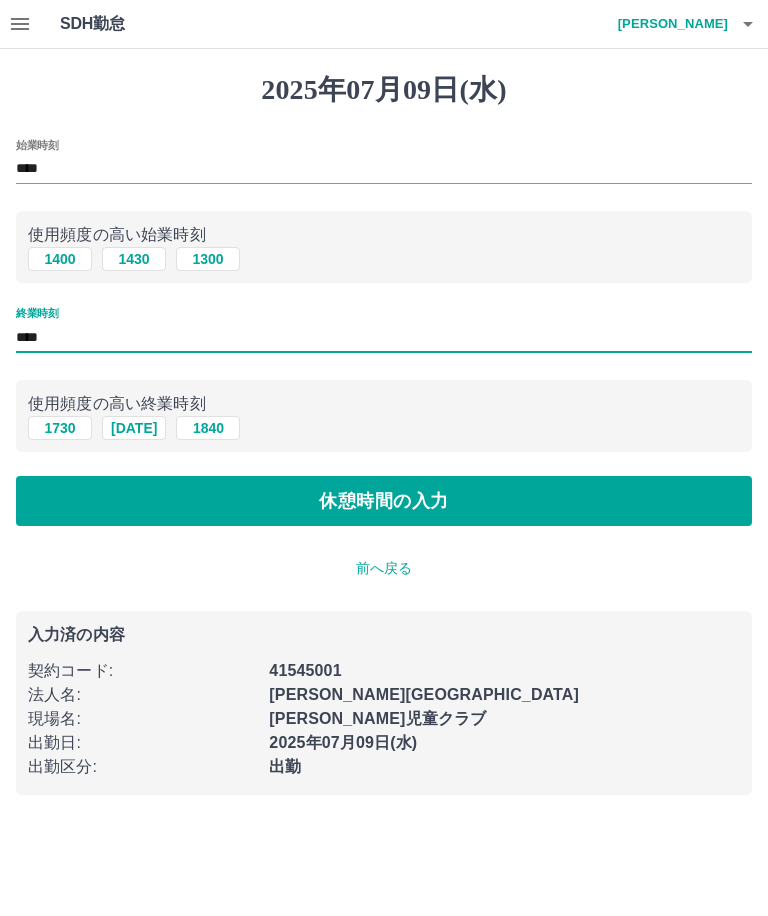 type on "****" 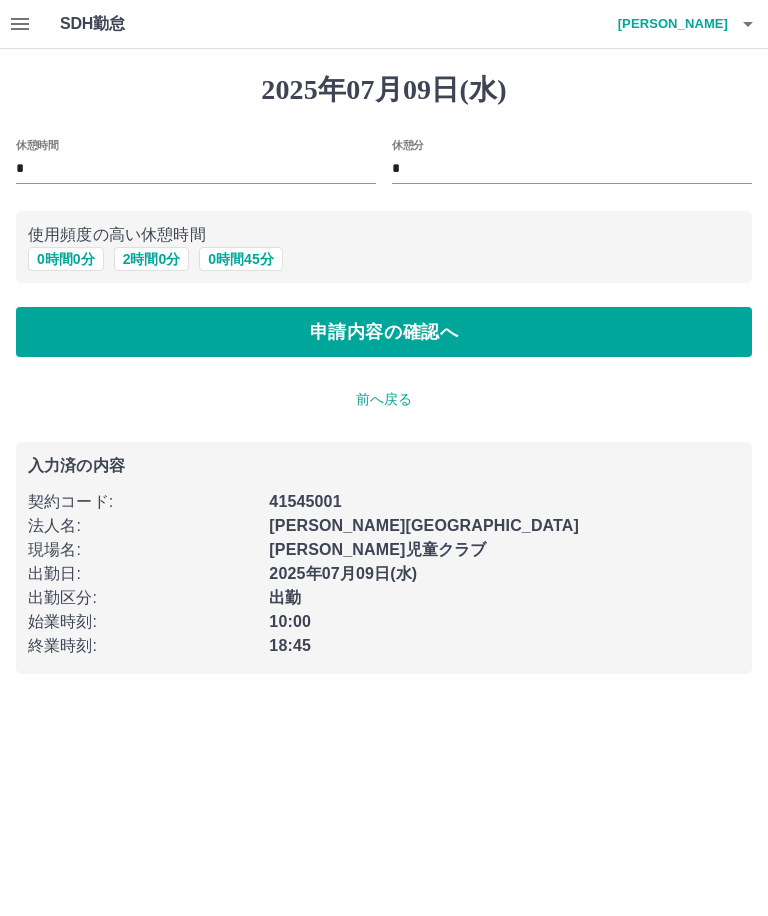 click on "前へ戻る" at bounding box center [384, 399] 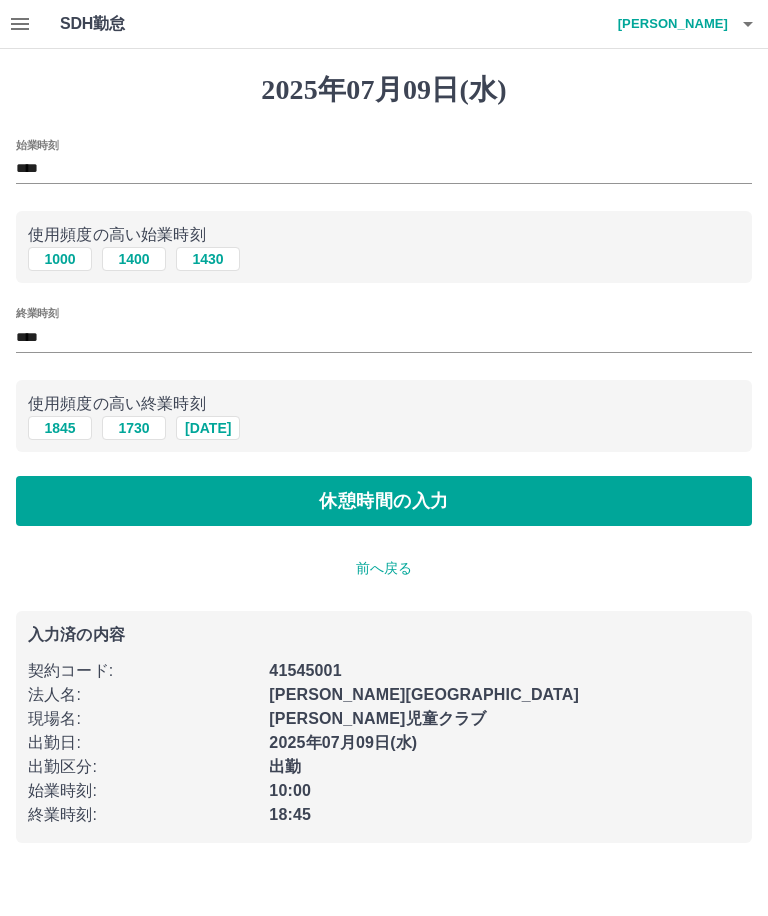 click on "前へ戻る" at bounding box center (384, 568) 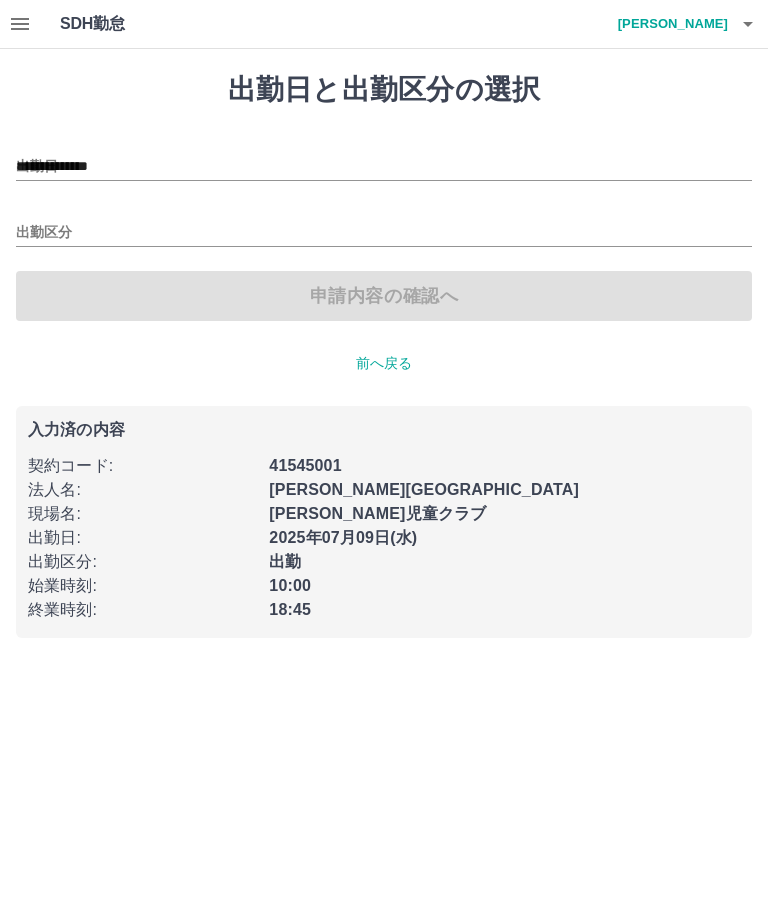 type on "**********" 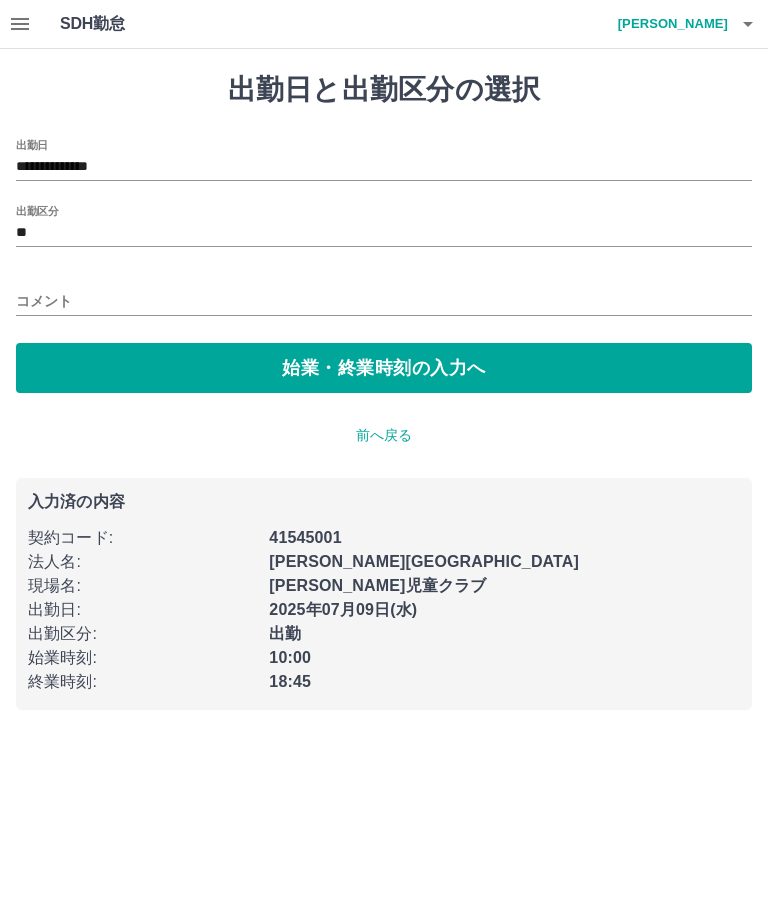 click on "コメント" at bounding box center (384, 301) 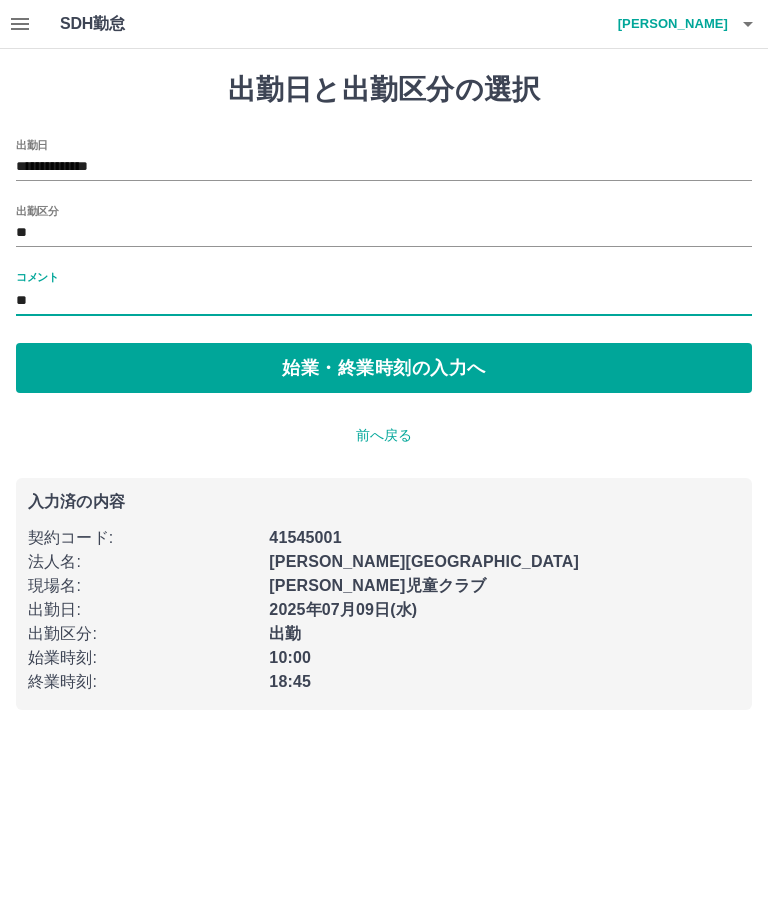 type on "**" 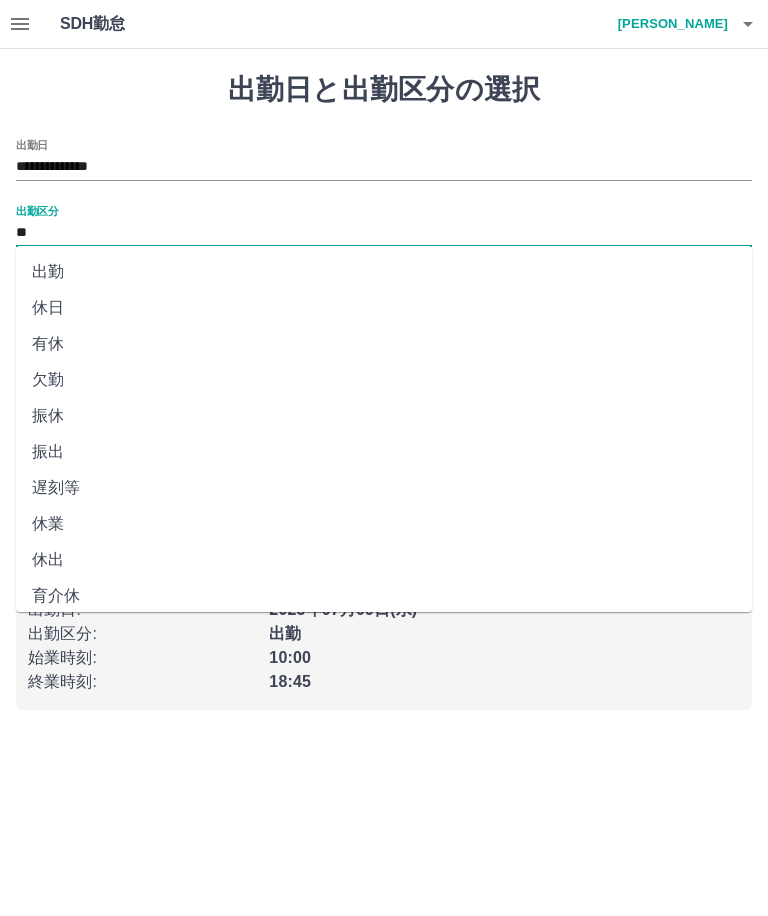 click on "出勤" at bounding box center (384, 272) 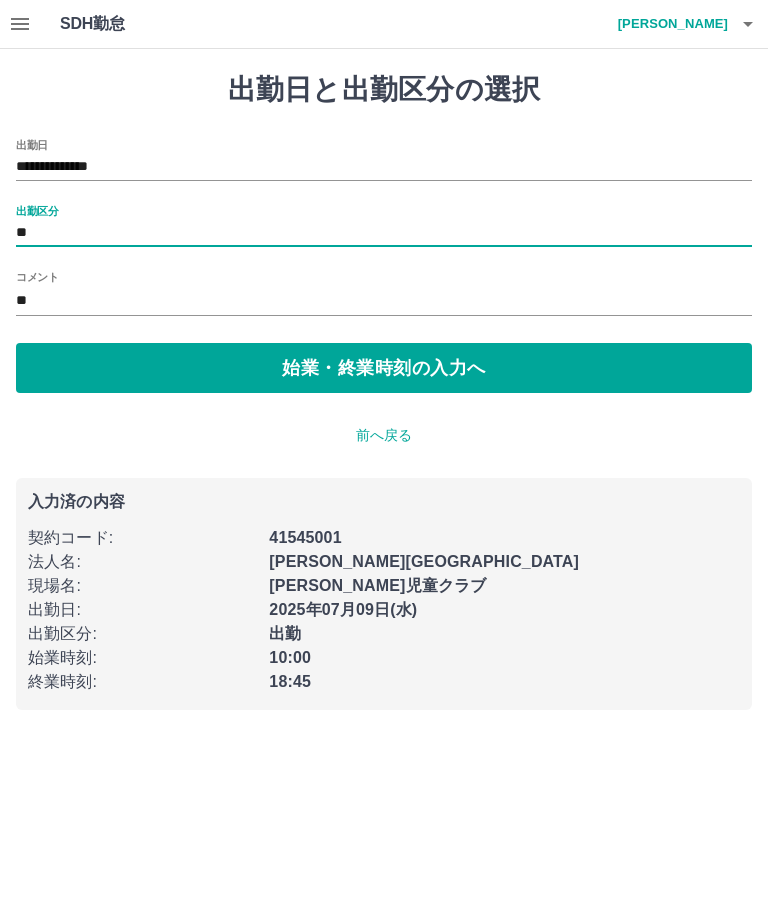 click on "始業・終業時刻の入力へ" at bounding box center (384, 368) 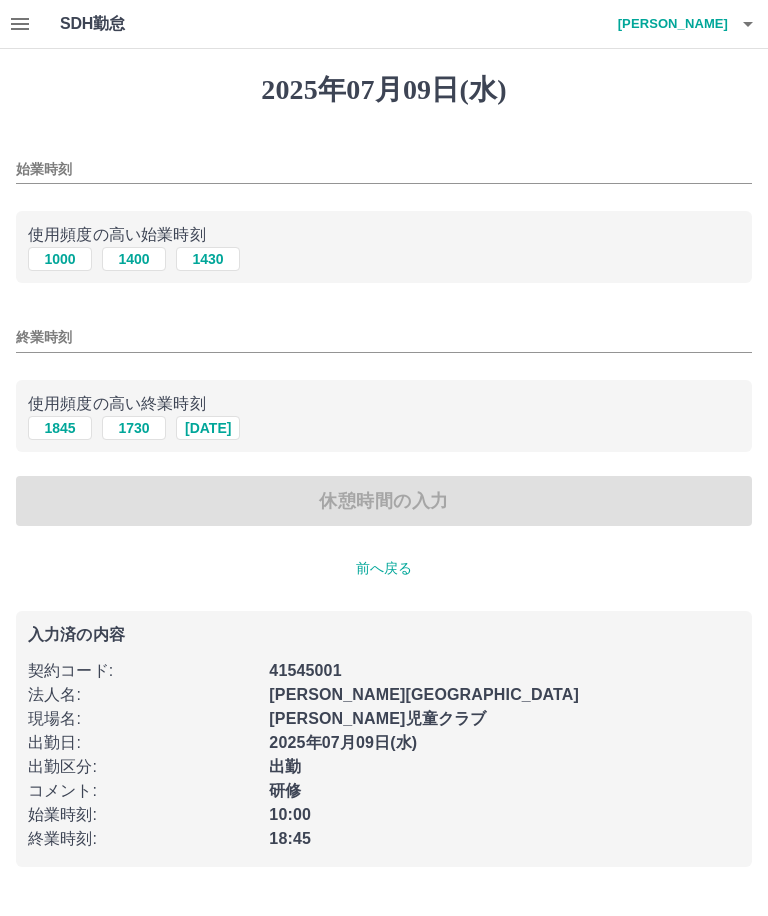 type on "****" 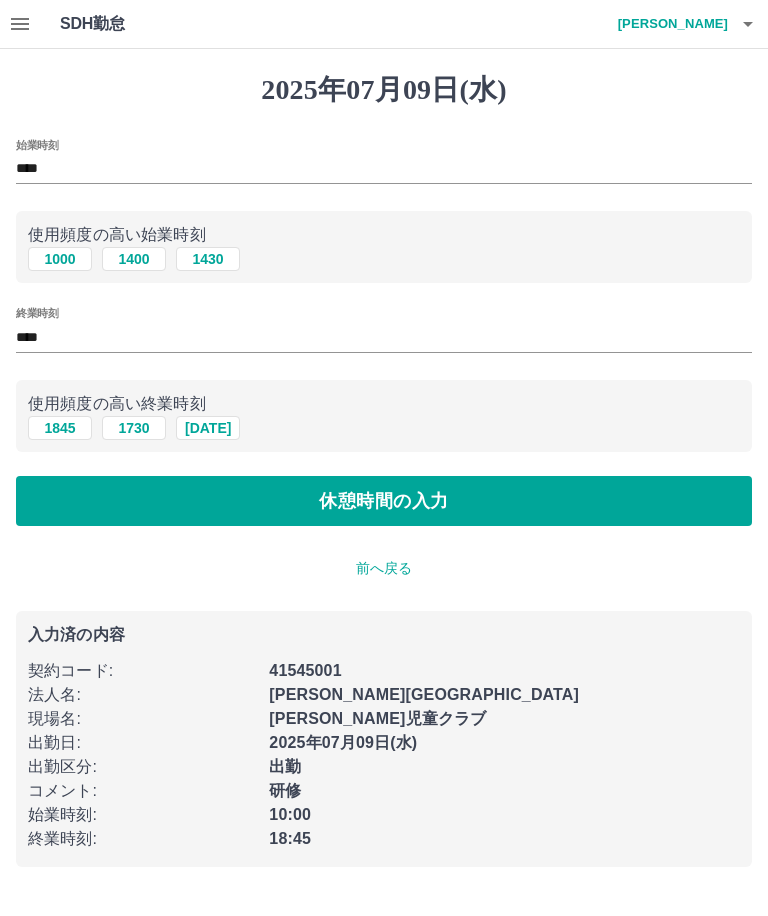 click on "1000" at bounding box center [60, 259] 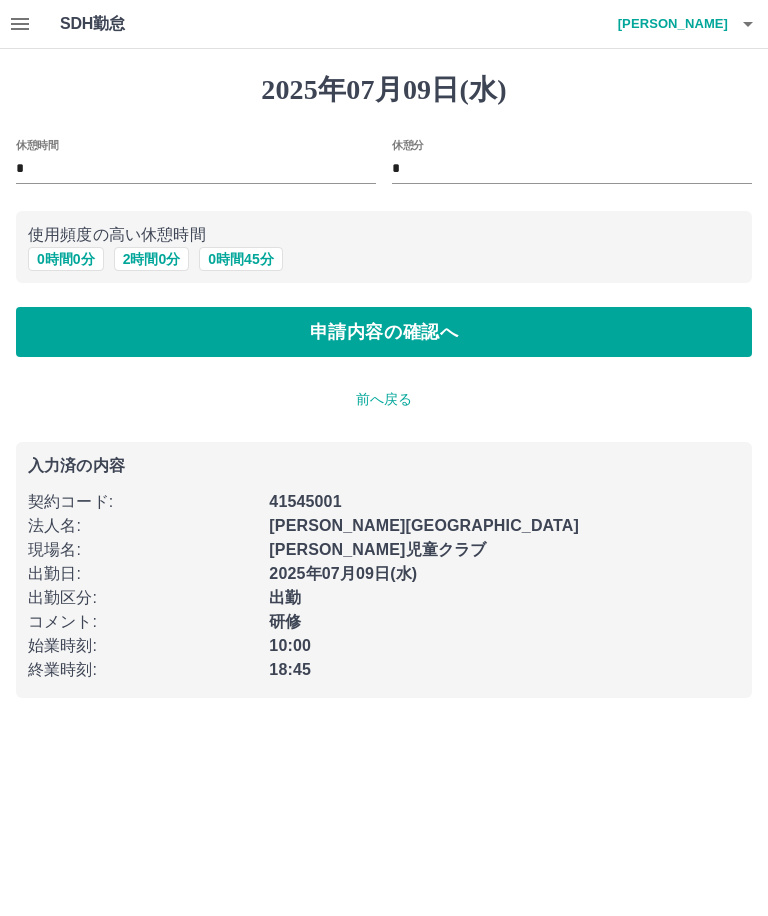 click on "*" at bounding box center [196, 169] 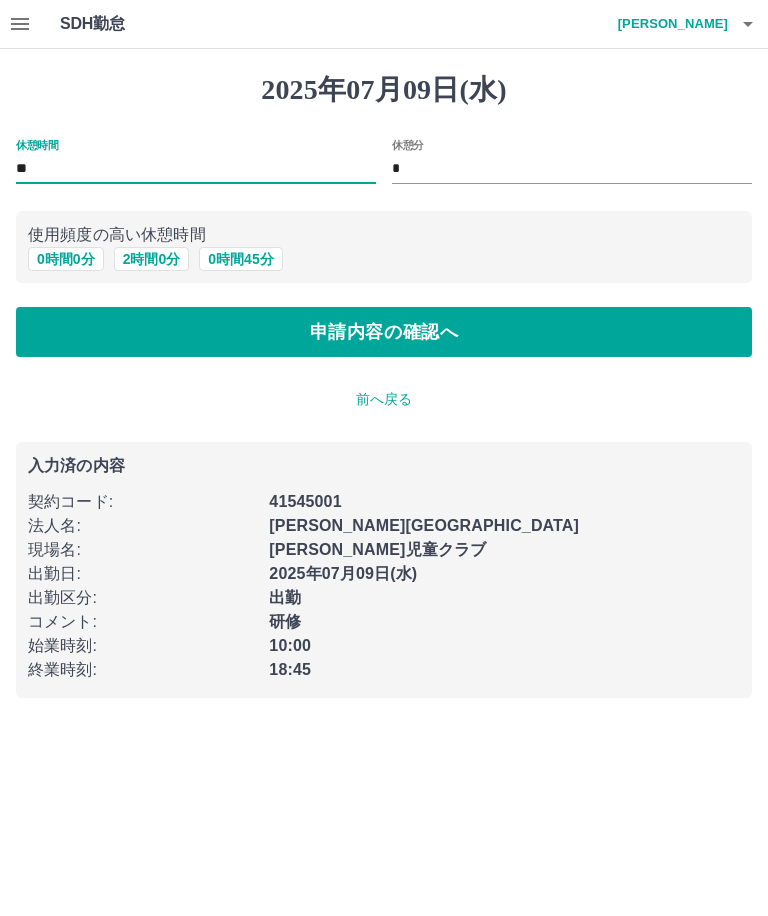 type on "**" 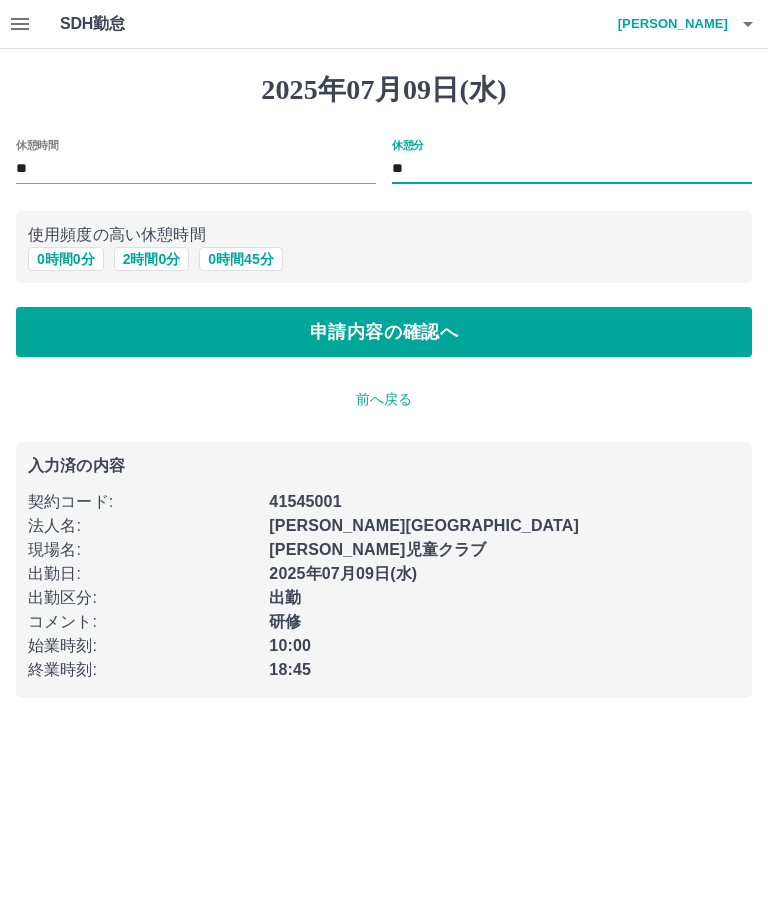 type on "**" 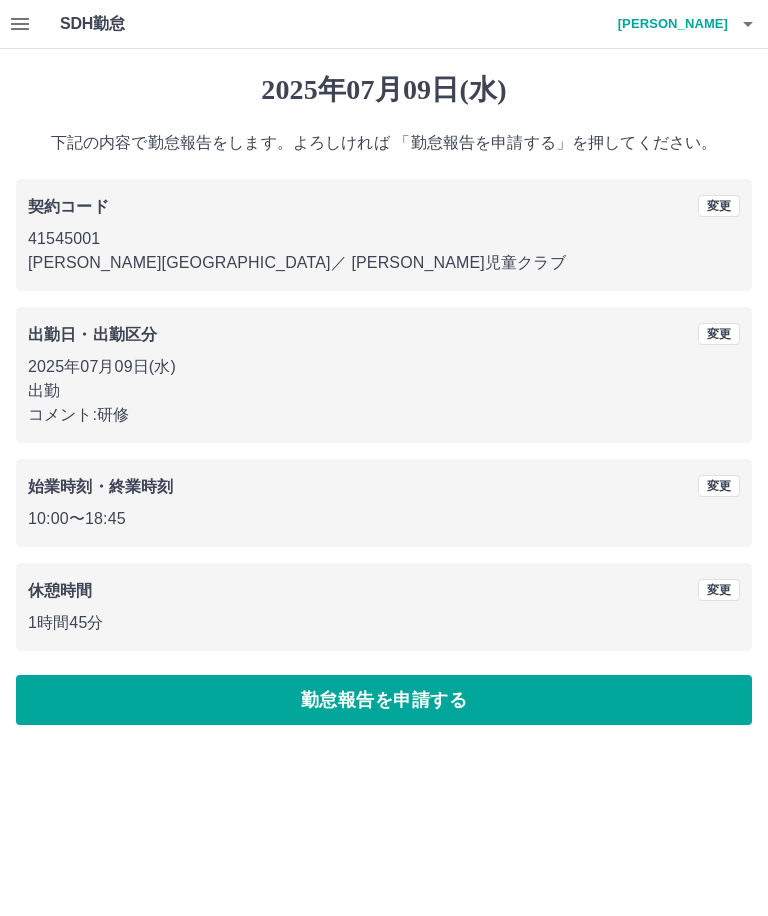 click on "変更" at bounding box center [719, 590] 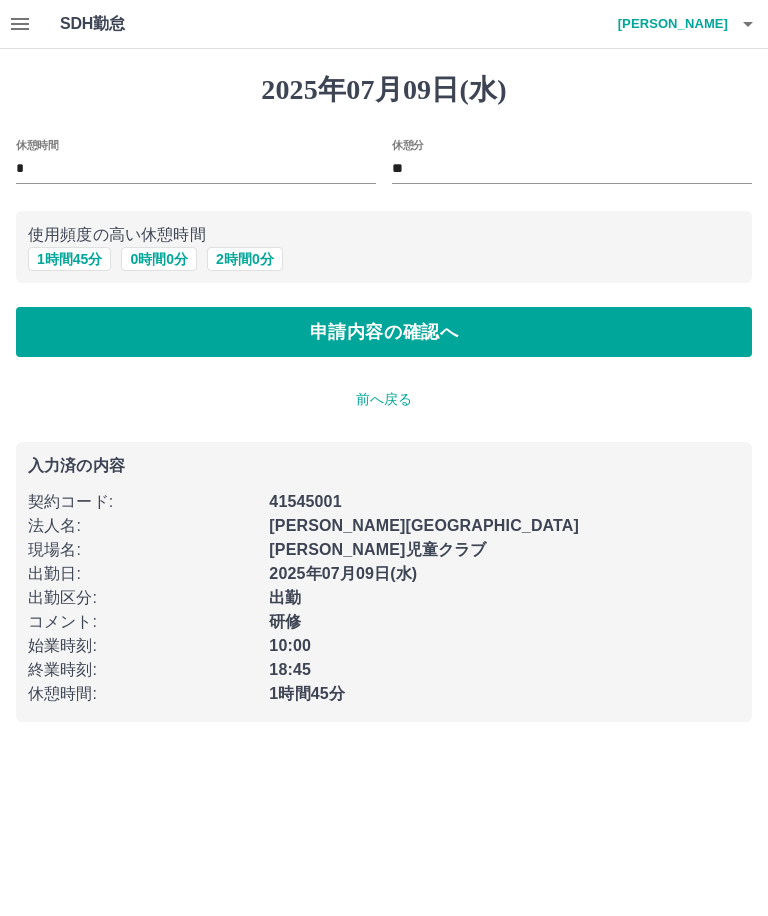click on "前へ戻る" at bounding box center [384, 399] 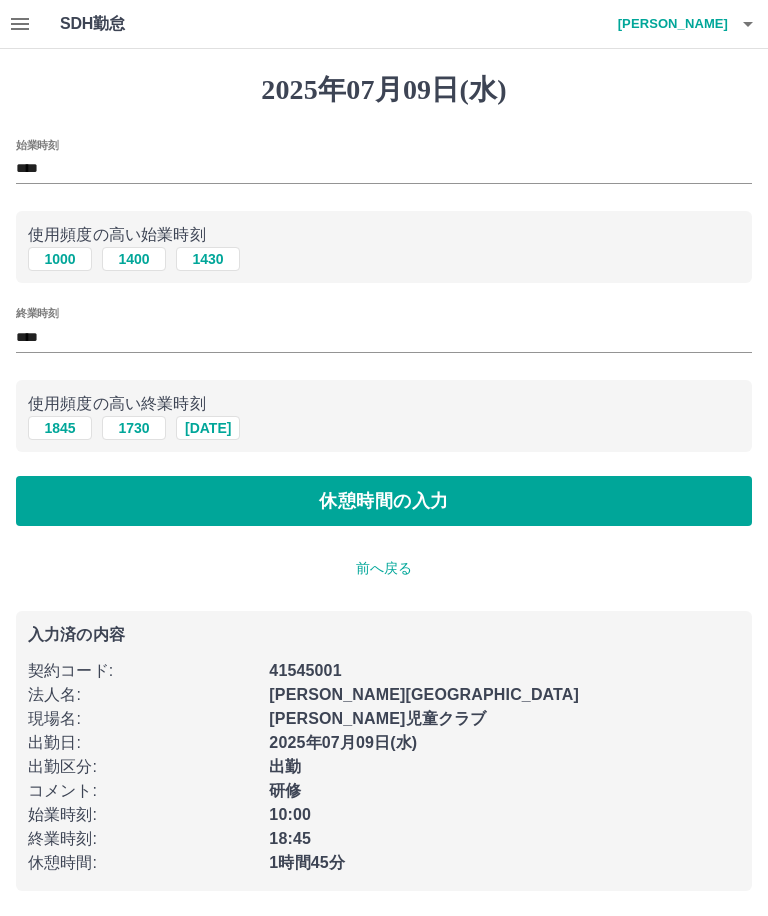 click on "休憩時間の入力" at bounding box center (384, 501) 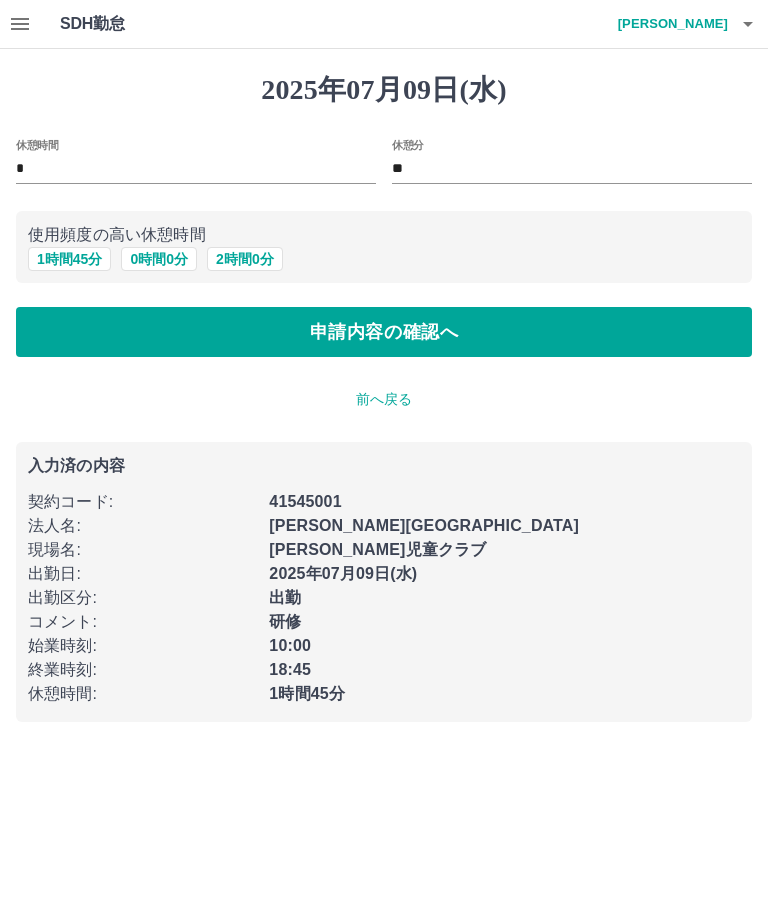 click on "申請内容の確認へ" at bounding box center (384, 332) 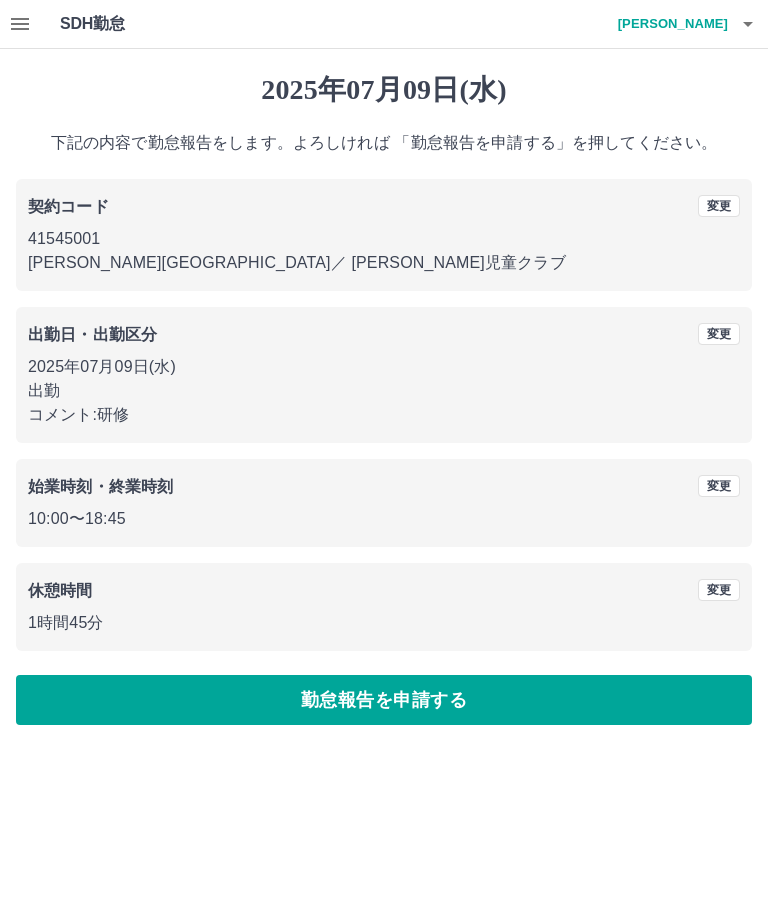 click on "勤怠報告を申請する" at bounding box center [384, 700] 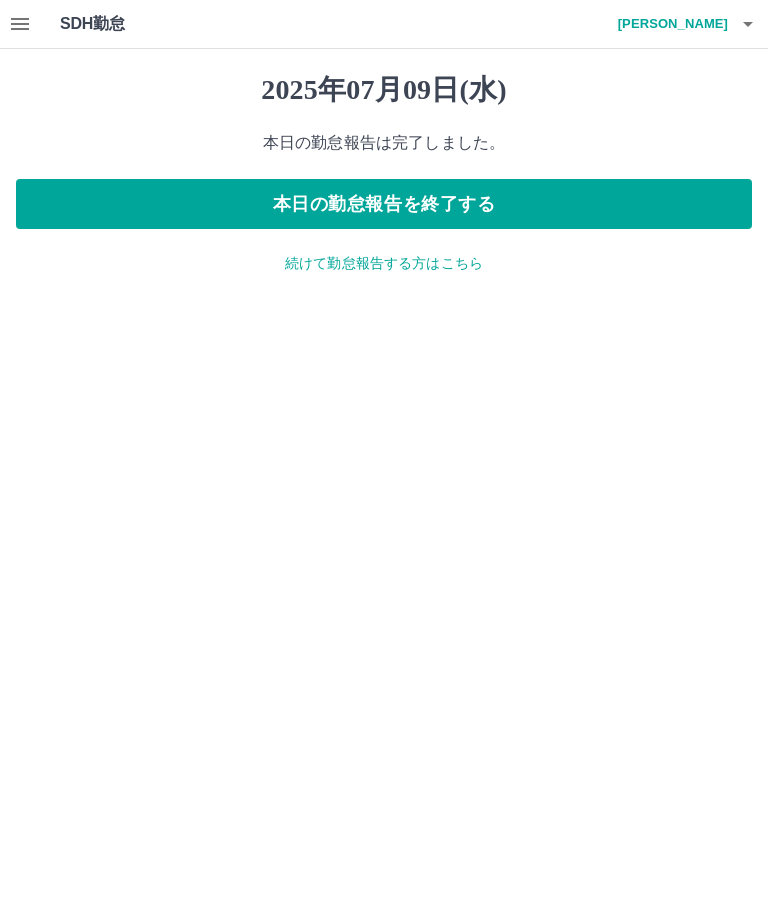 click on "SDH勤怠 友部　茂美 2025年07月09日(水) 本日の勤怠報告は完了しました。 本日の勤怠報告を終了する 続けて勤怠報告する方はこちら SDH勤怠" at bounding box center (384, 149) 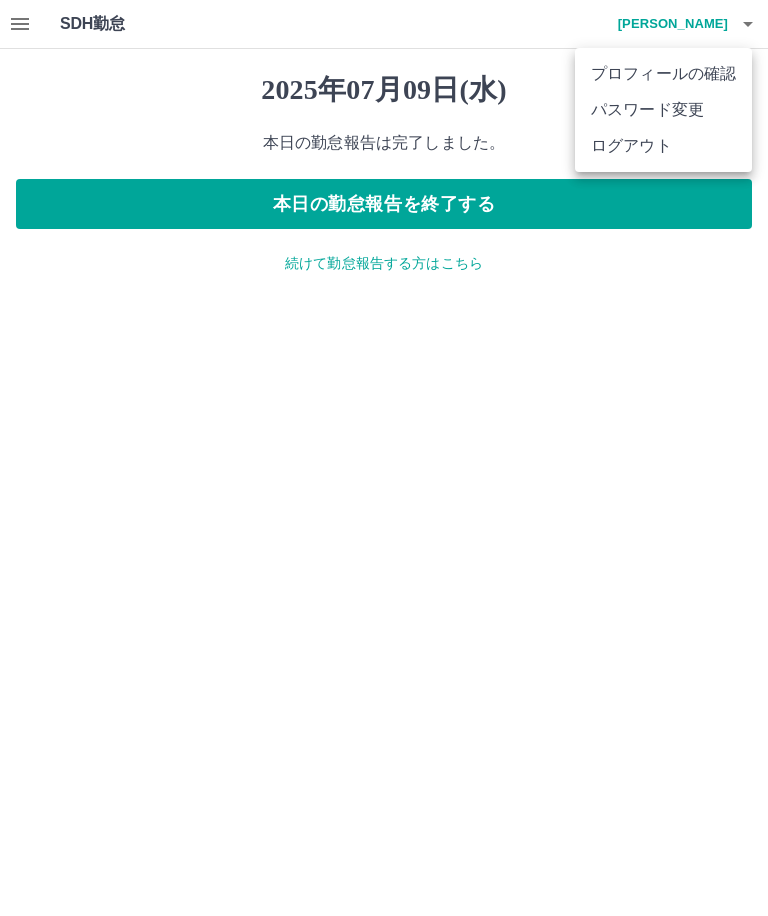 click on "ログアウト" at bounding box center [663, 146] 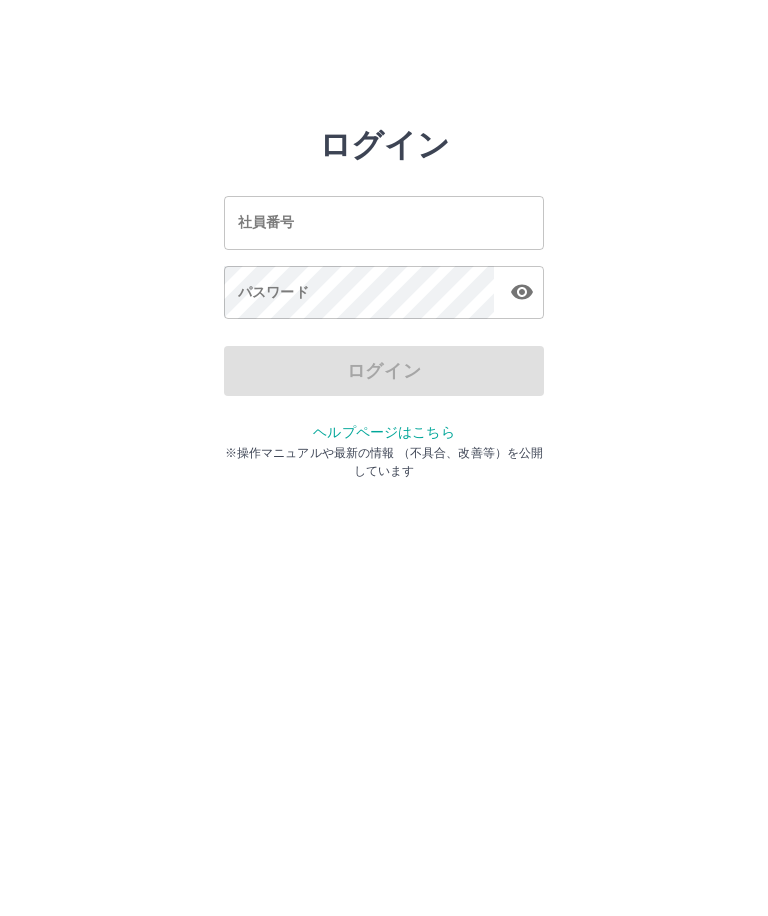 scroll, scrollTop: 0, scrollLeft: 0, axis: both 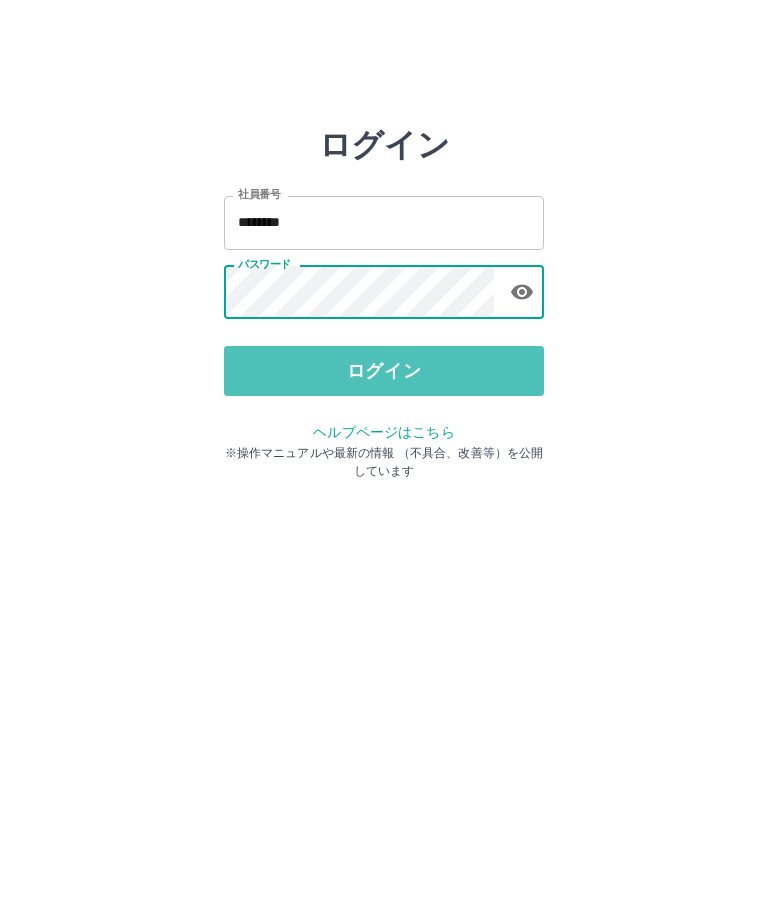 click on "ログイン" at bounding box center [384, 371] 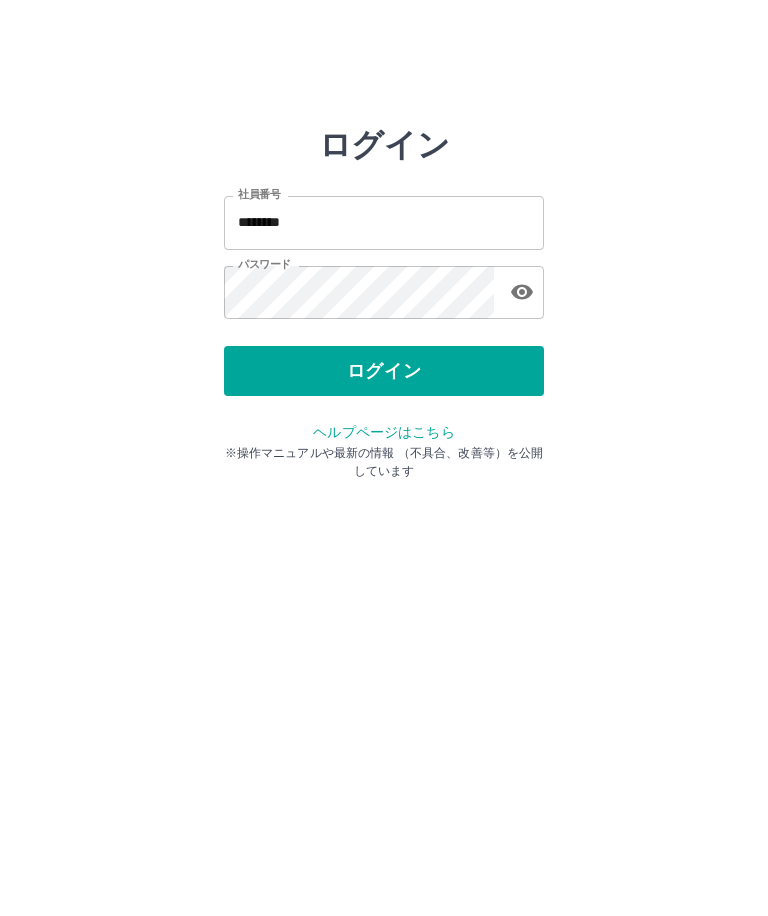 click at bounding box center [384, 458] 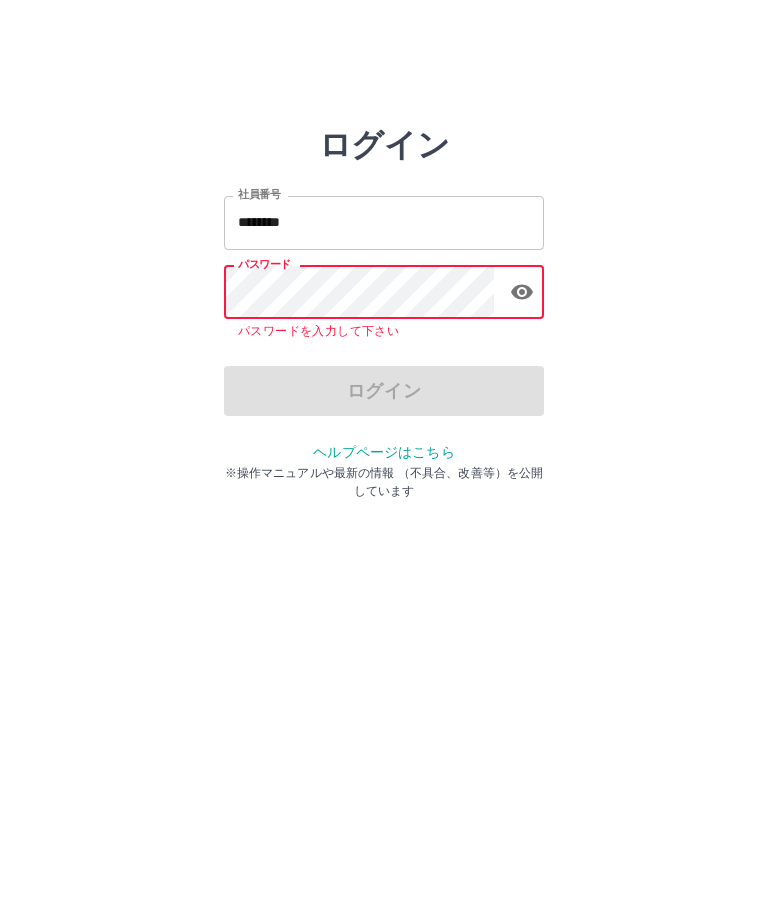 click on "********" at bounding box center [384, 222] 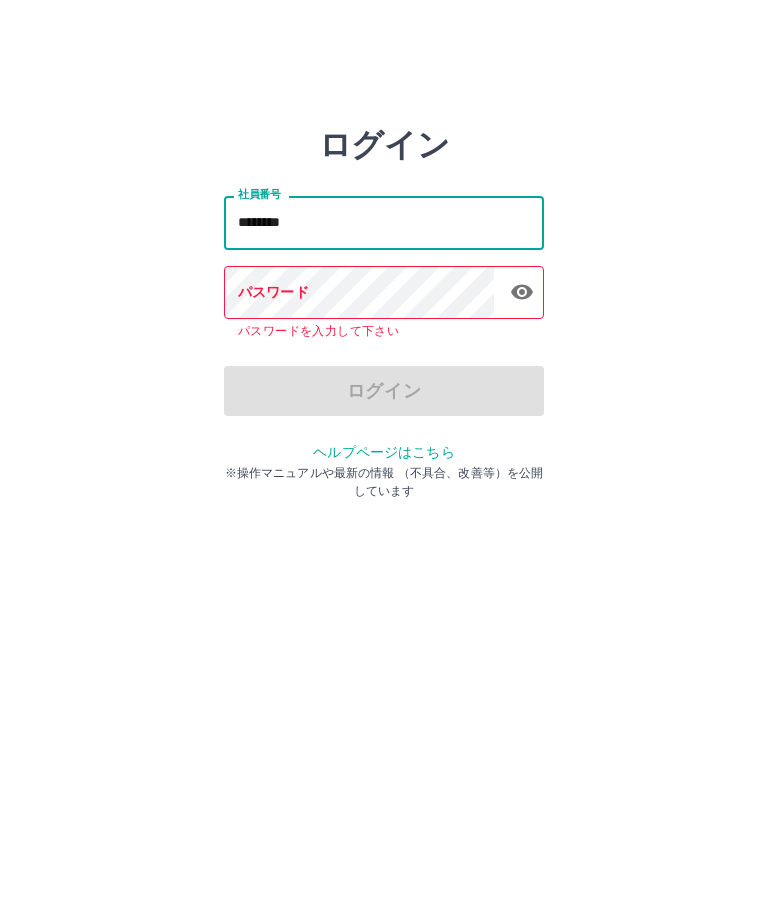 click on "********" at bounding box center [384, 222] 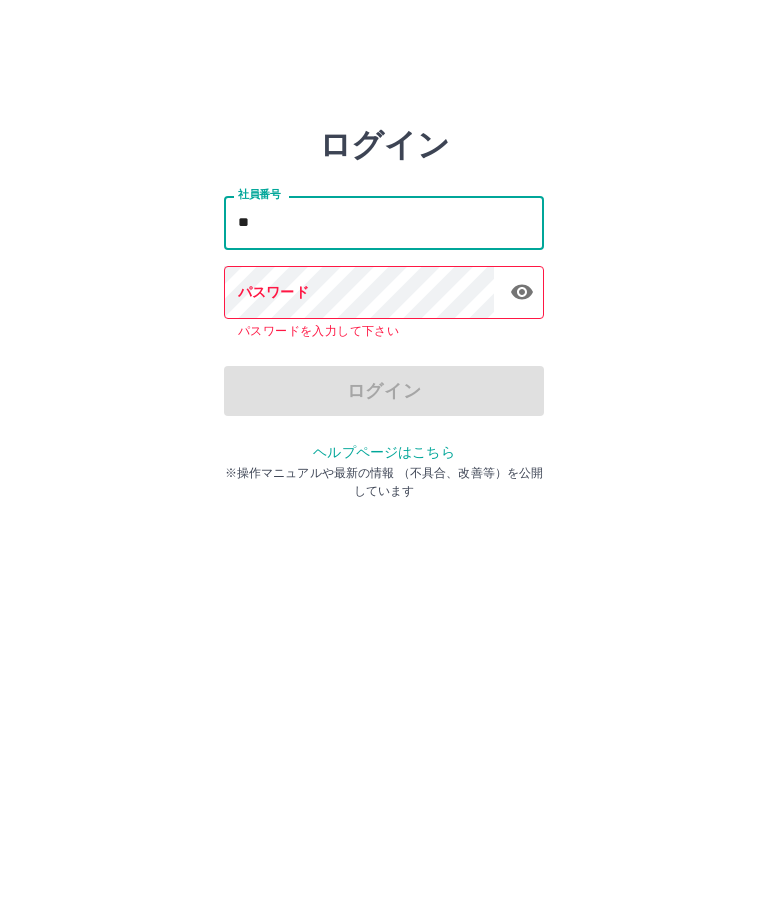 type on "*" 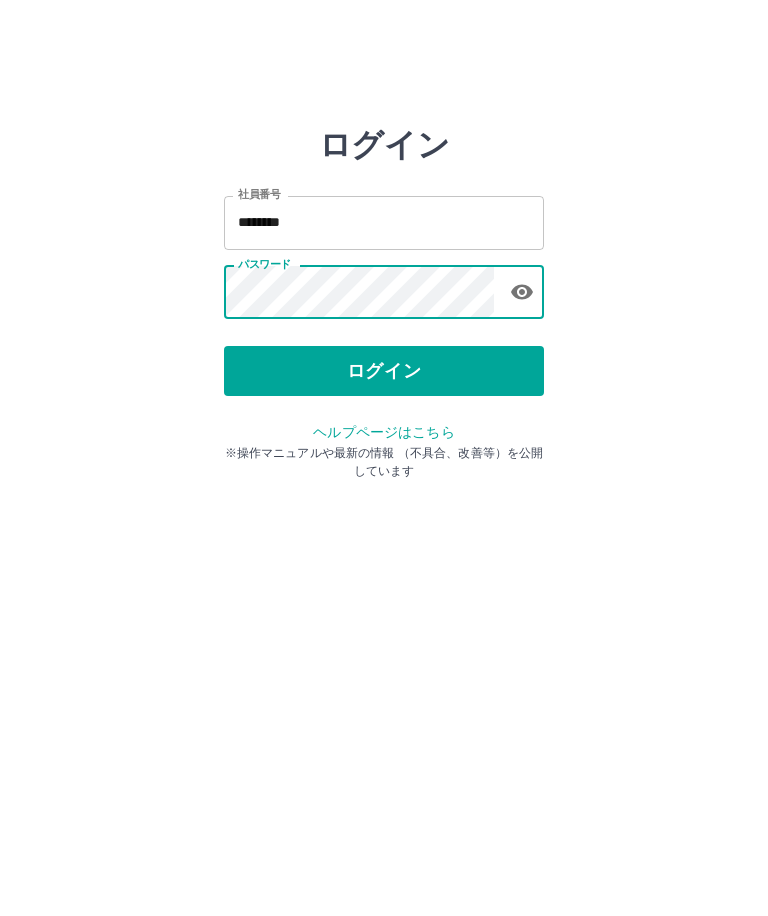 click on "ログイン" at bounding box center (384, 371) 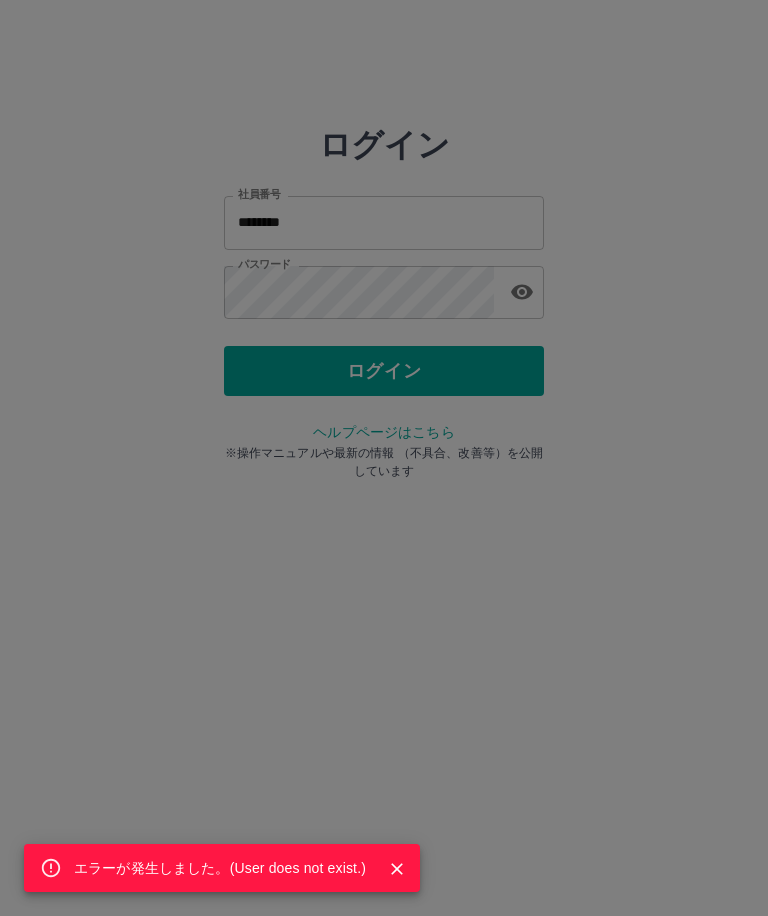 click on "エラーが発生しました。( User does not exist. )" at bounding box center (384, 458) 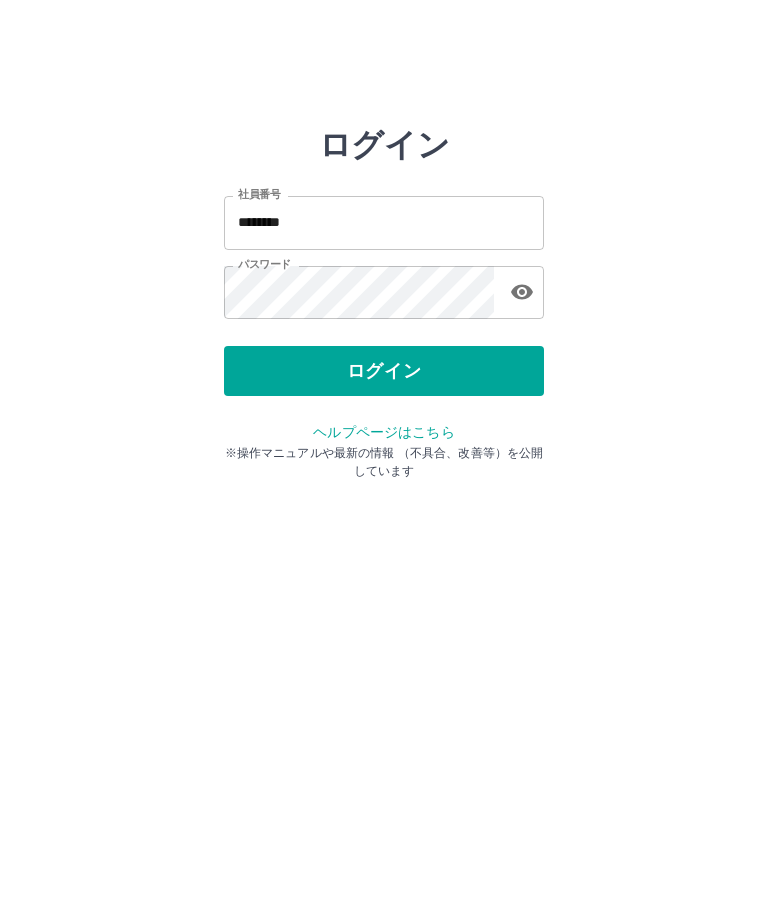 click on "ログイン 社員番号 ******** 社員番号 パスワード パスワード ログイン ヘルプページはこちら ※操作マニュアルや最新の情報 （不具合、改善等）を公開しています" at bounding box center (384, 223) 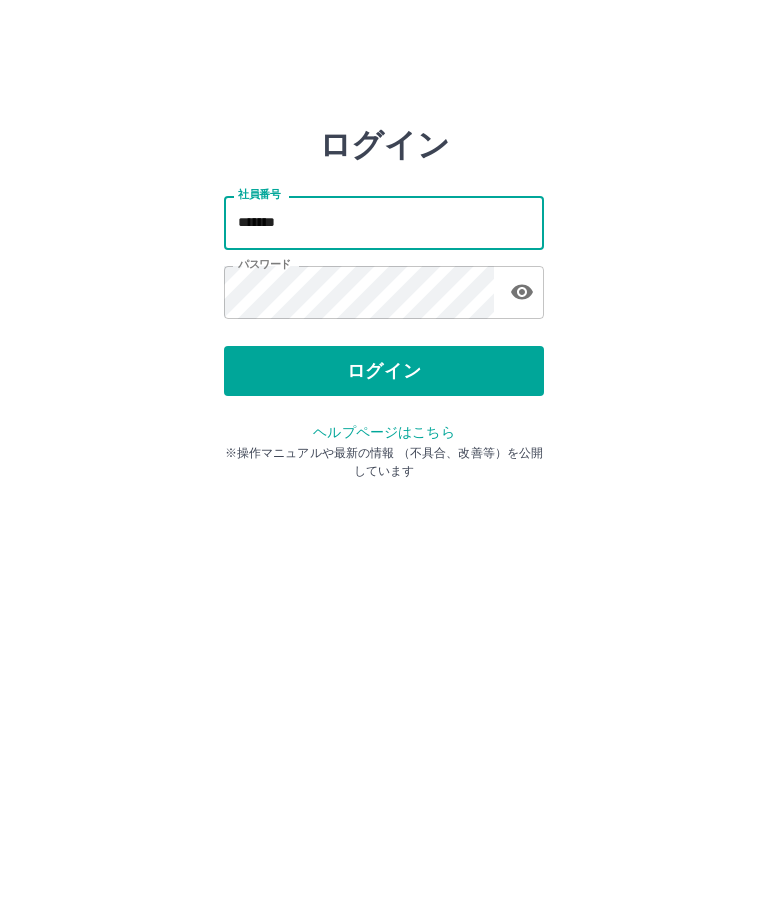 type on "*******" 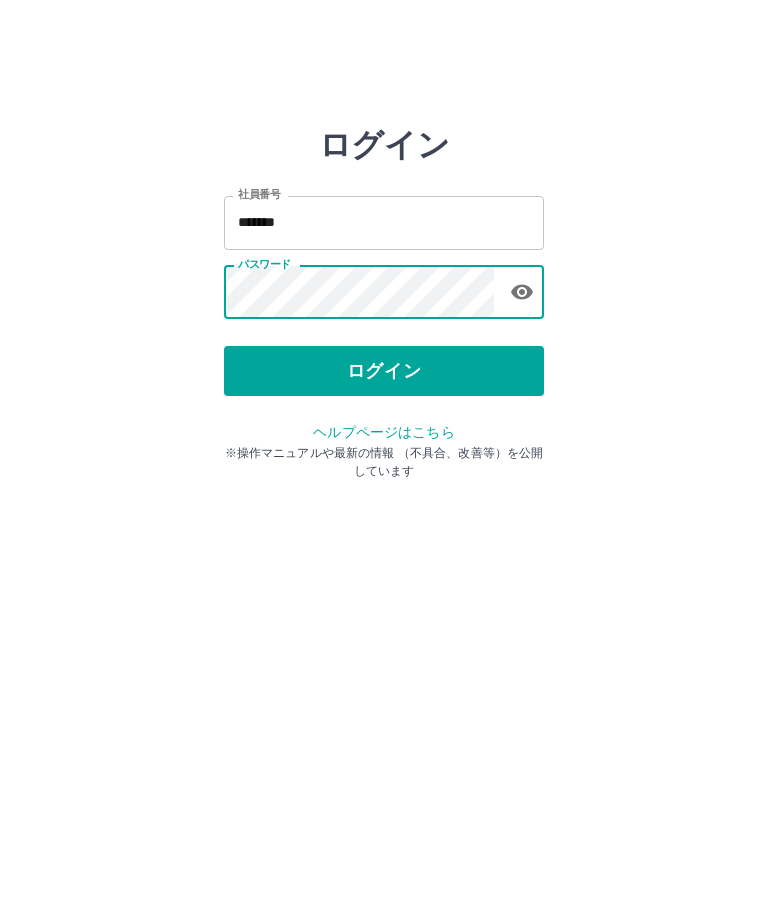 click on "ログイン" at bounding box center [384, 371] 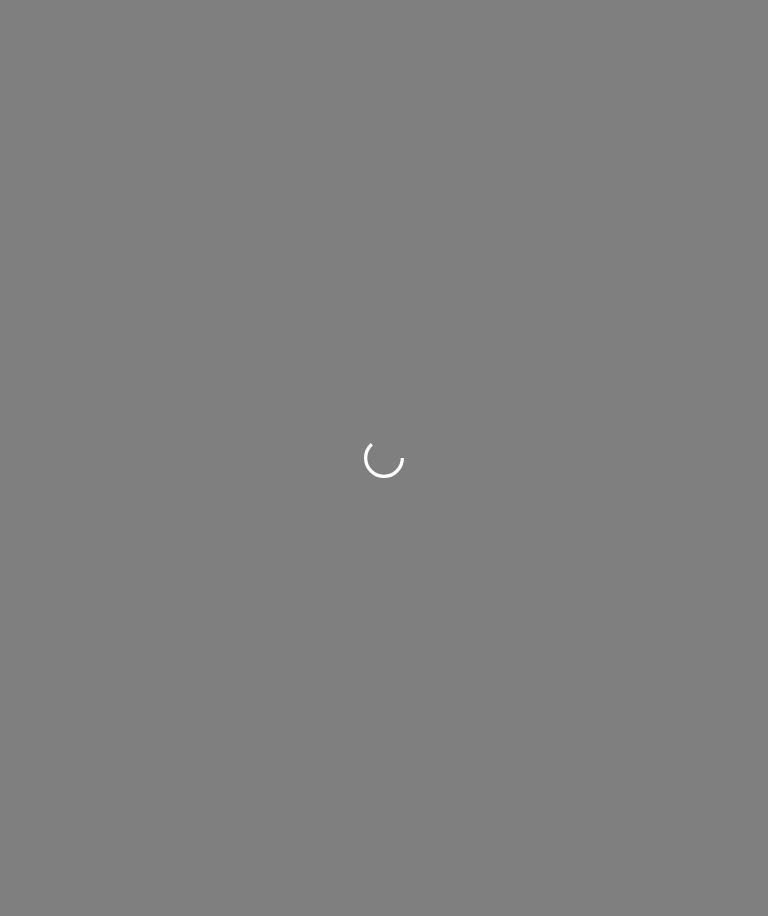 scroll, scrollTop: 0, scrollLeft: 0, axis: both 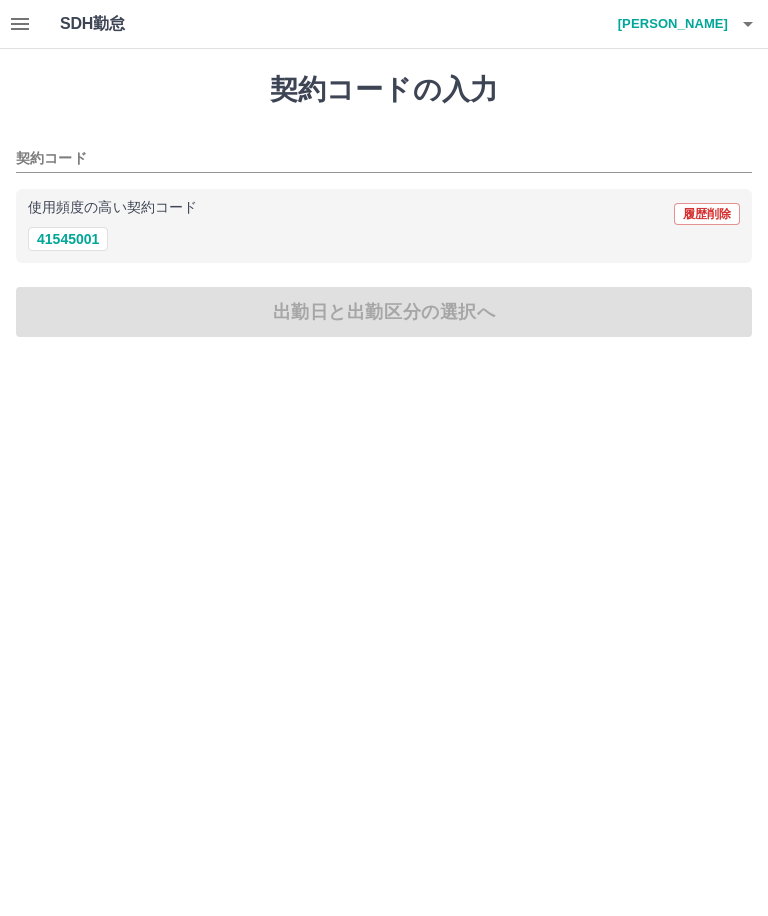 click 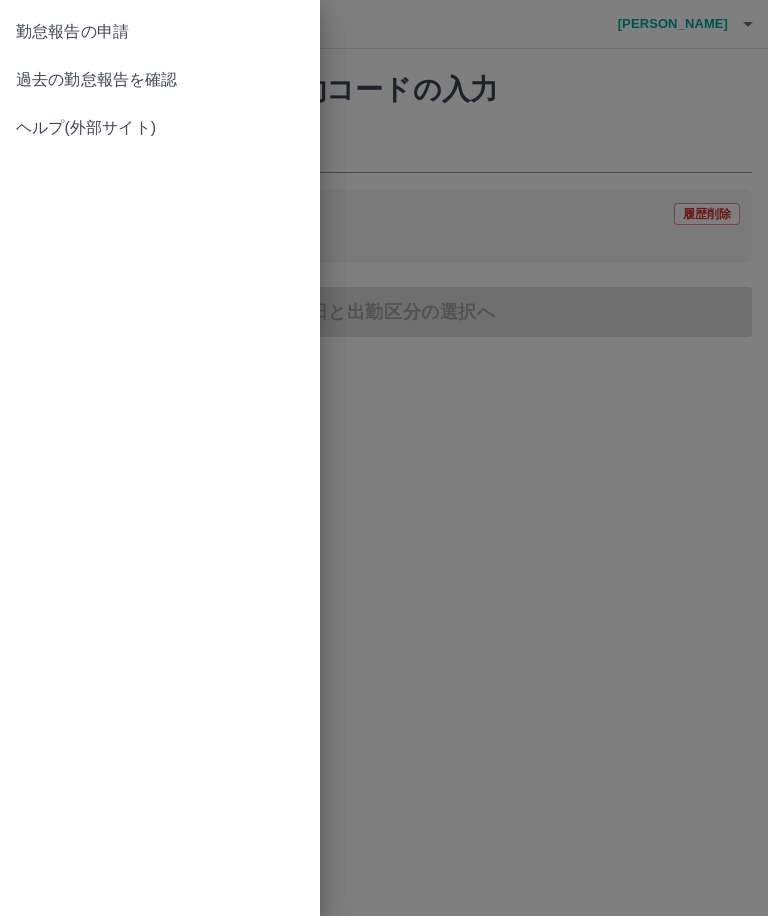 click on "過去の勤怠報告を確認" at bounding box center (160, 80) 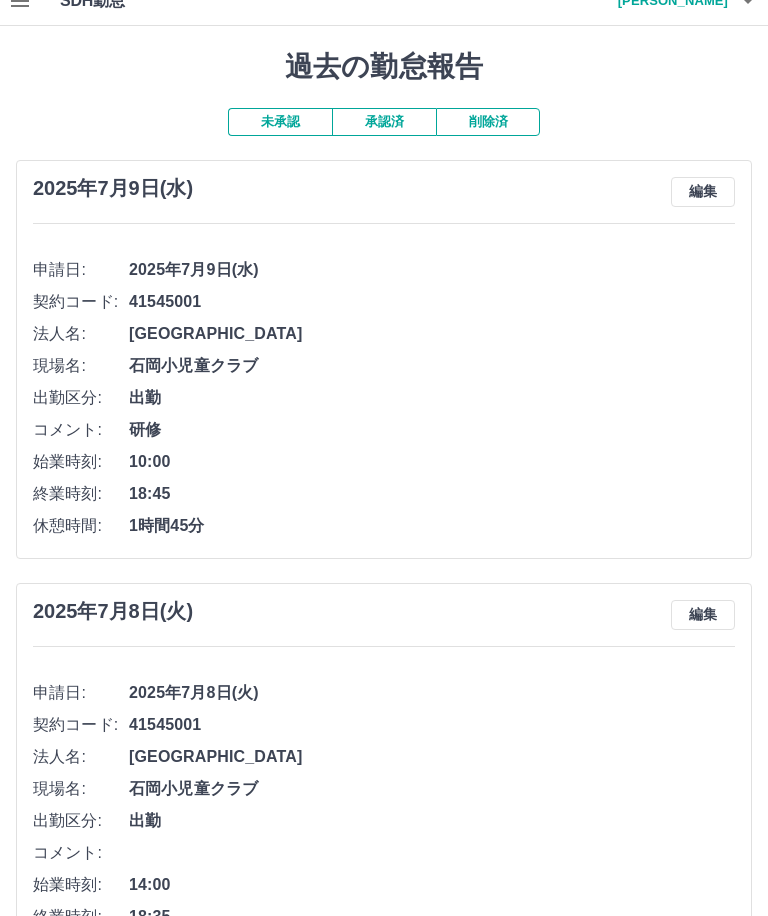 scroll, scrollTop: 0, scrollLeft: 0, axis: both 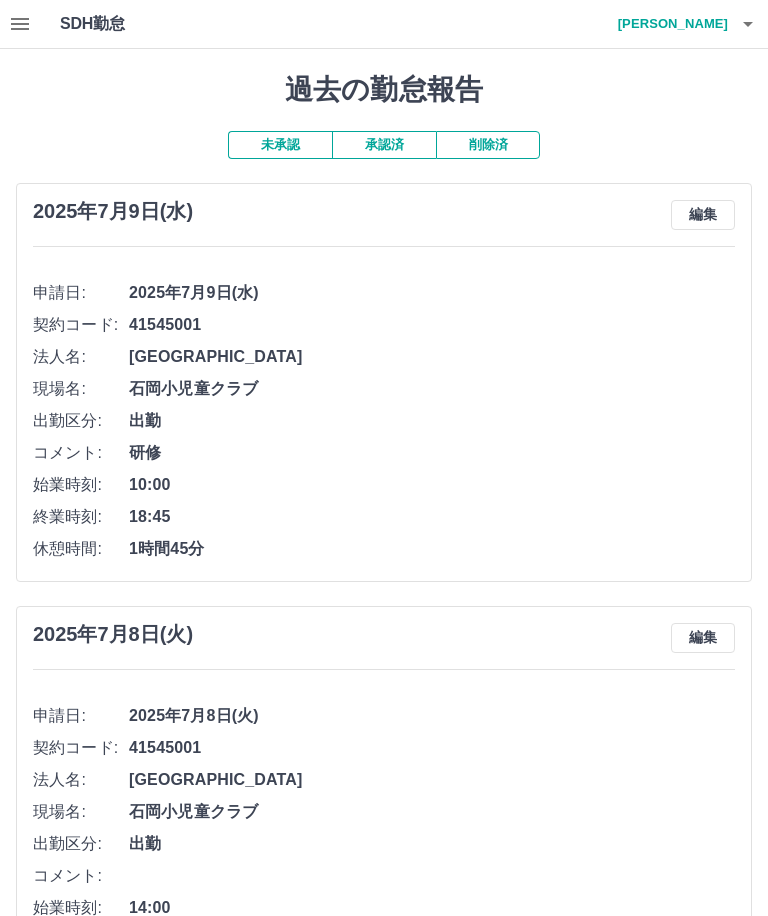 click 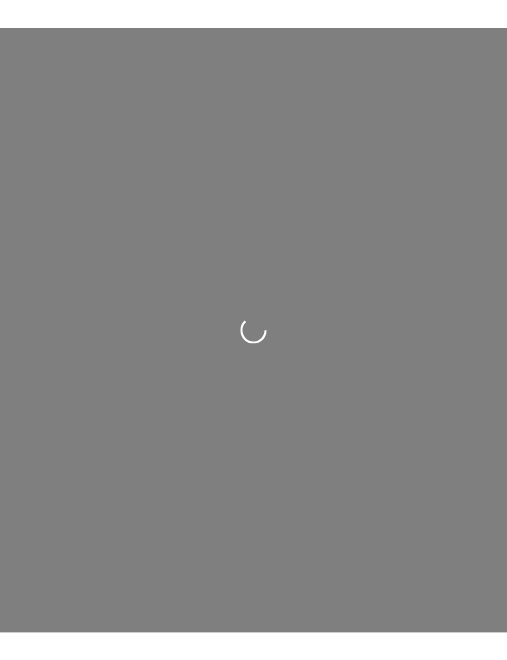 scroll, scrollTop: 0, scrollLeft: 0, axis: both 